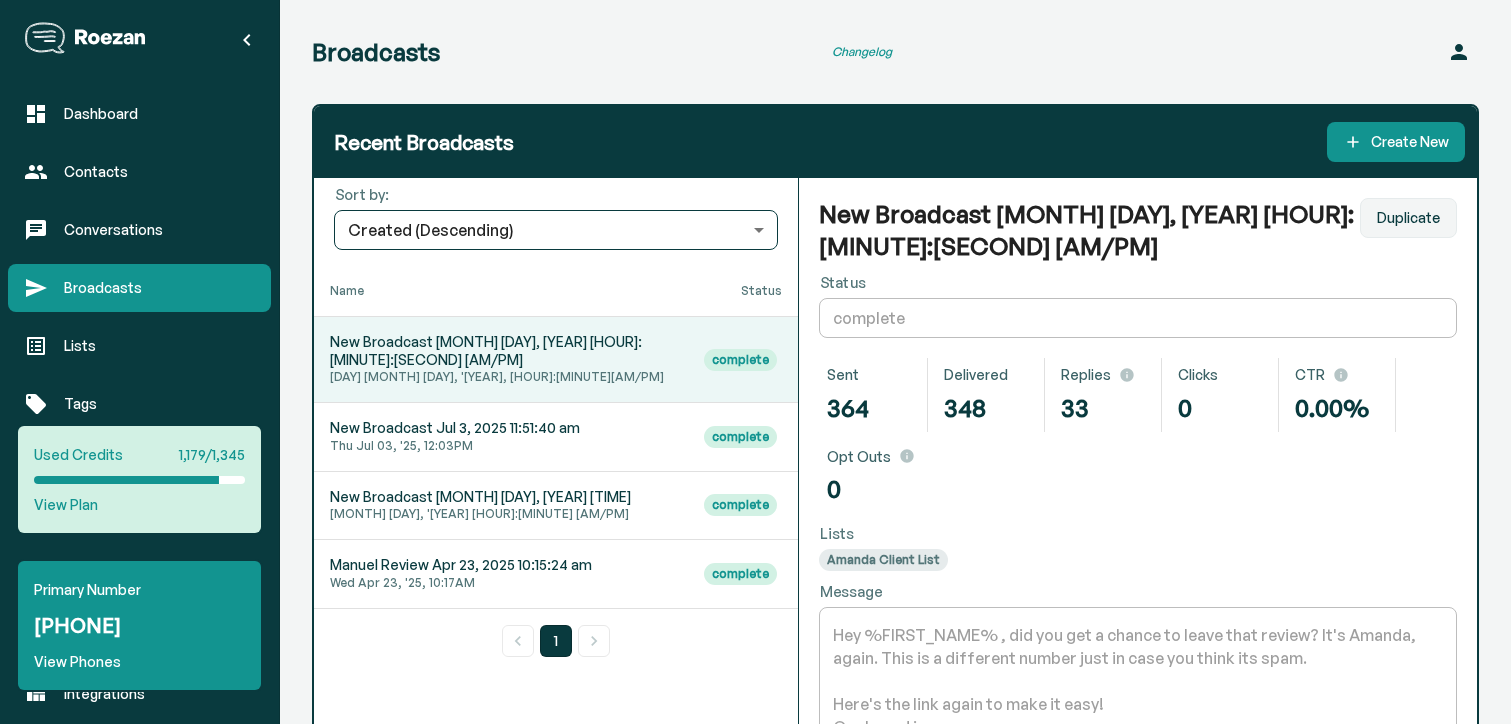 scroll, scrollTop: 1, scrollLeft: 0, axis: vertical 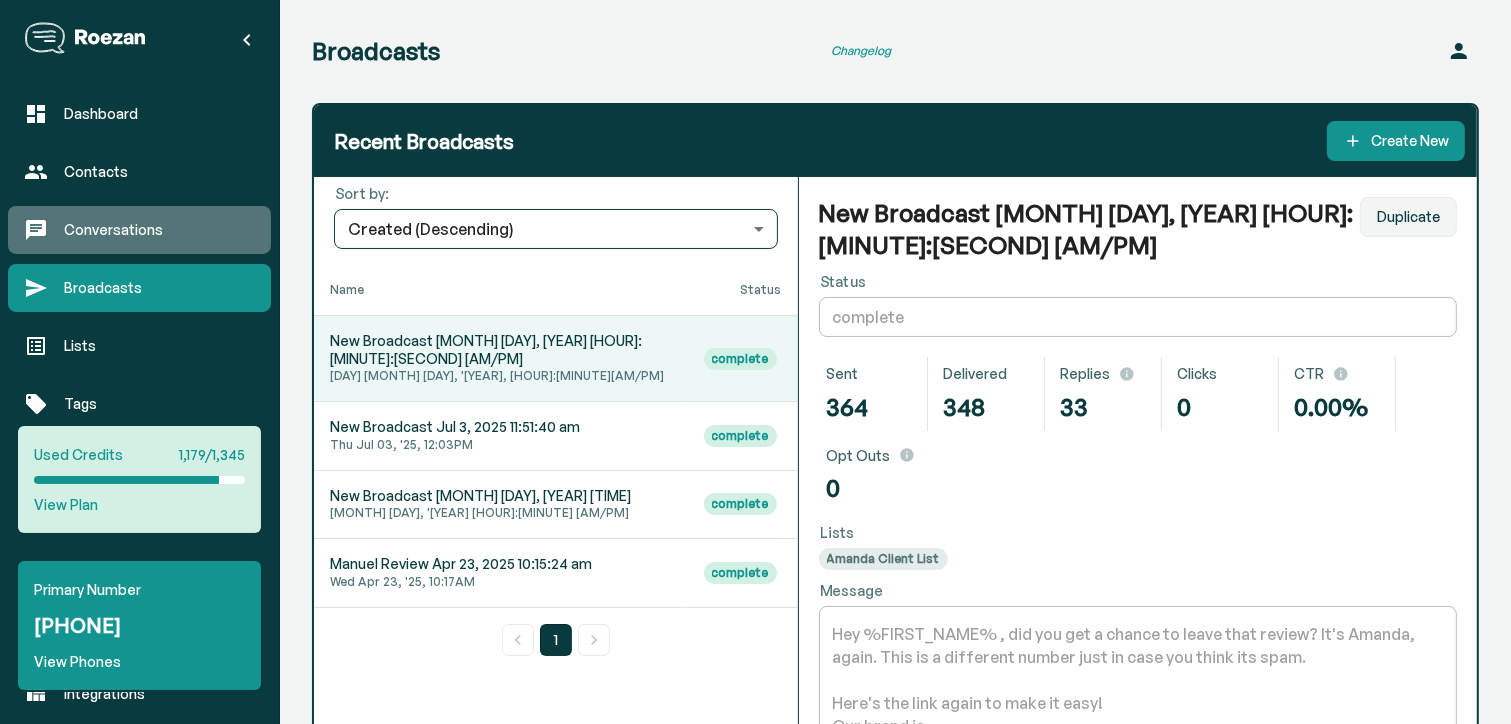 click on "Conversations" at bounding box center (159, 230) 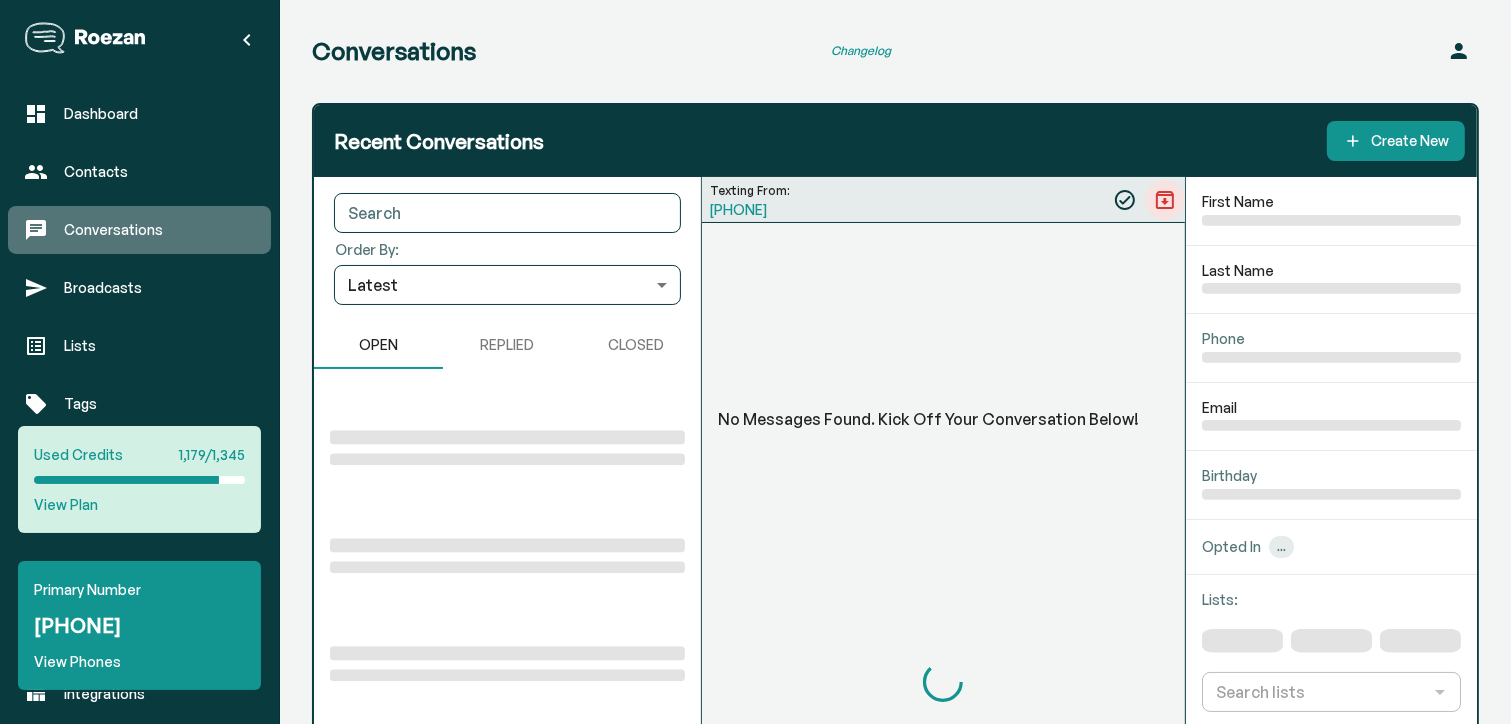 scroll, scrollTop: 936, scrollLeft: 0, axis: vertical 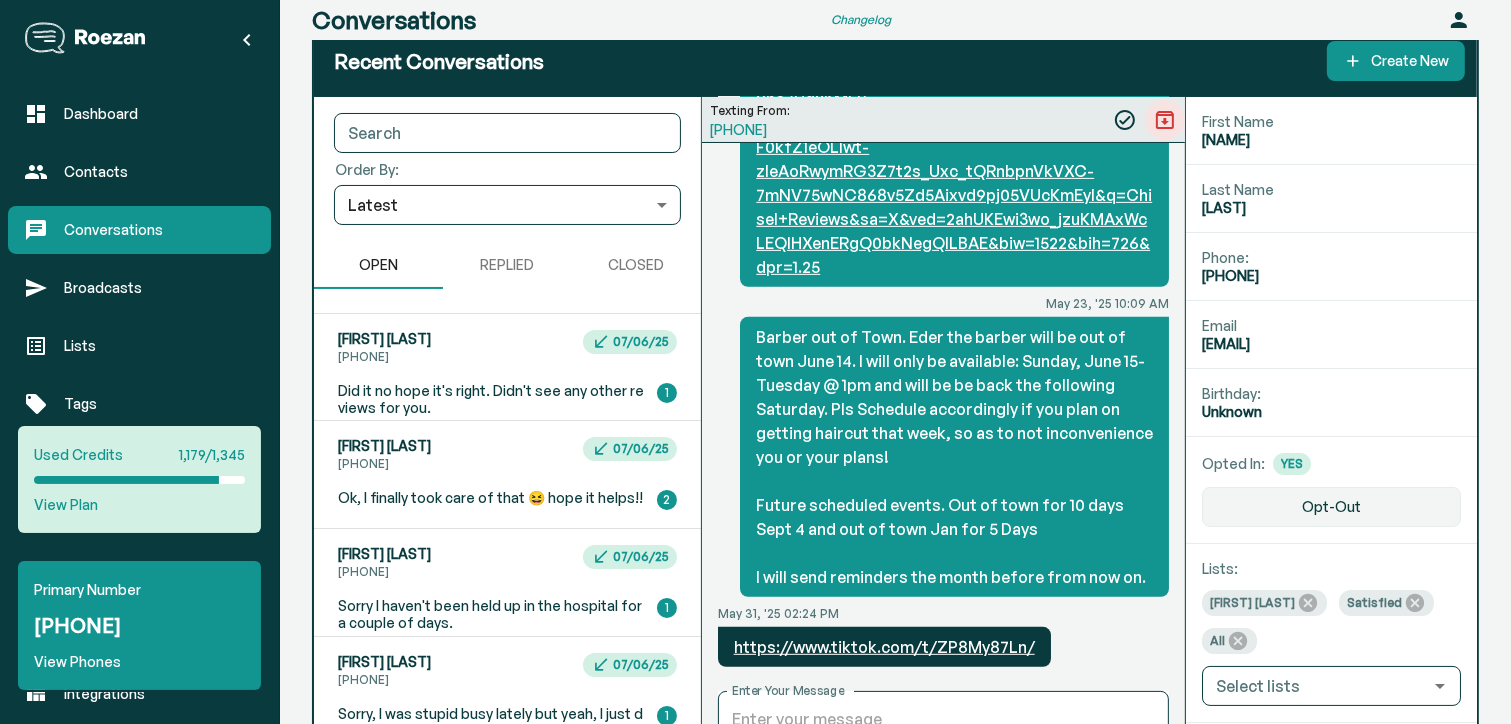 click on "Did it no hope it's right. Didn't see any other reviews for you." at bounding box center (491, 399) 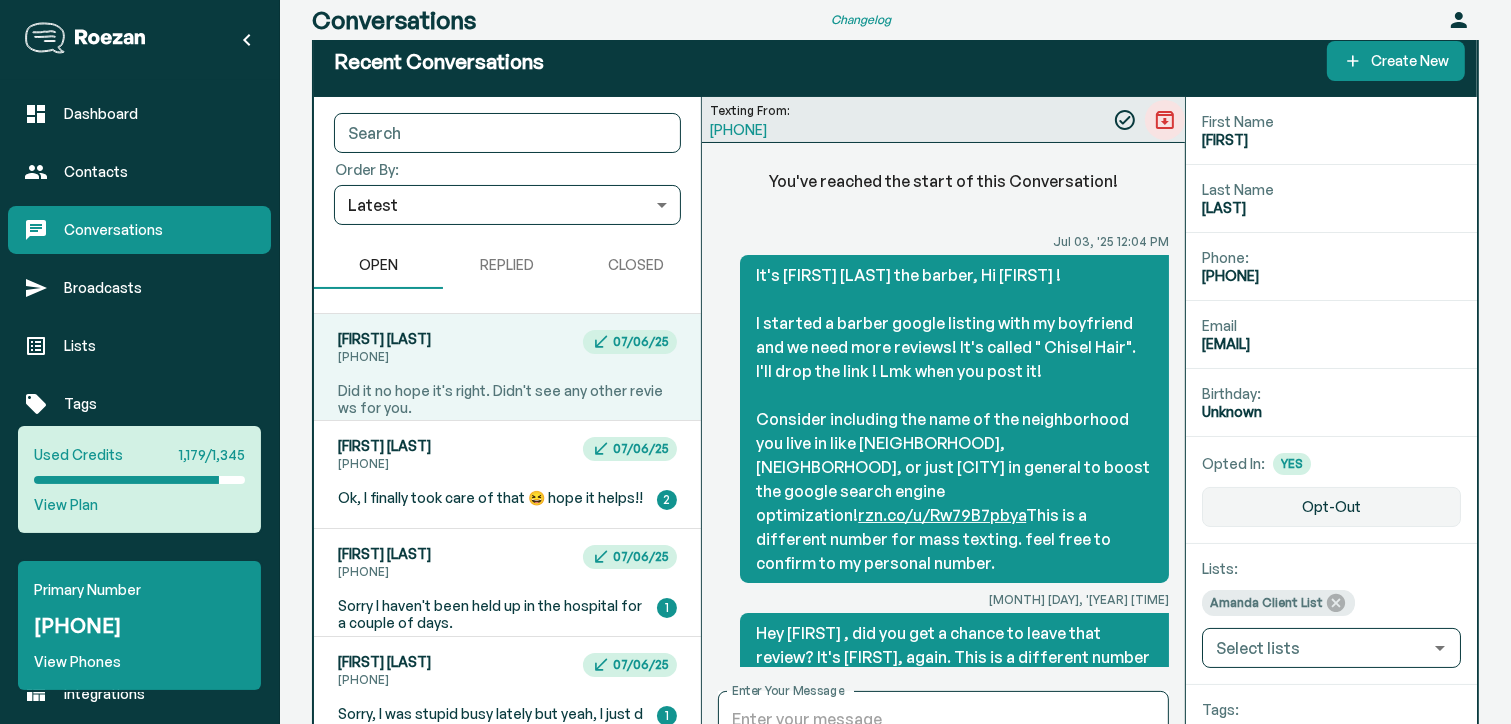 scroll, scrollTop: 320, scrollLeft: 0, axis: vertical 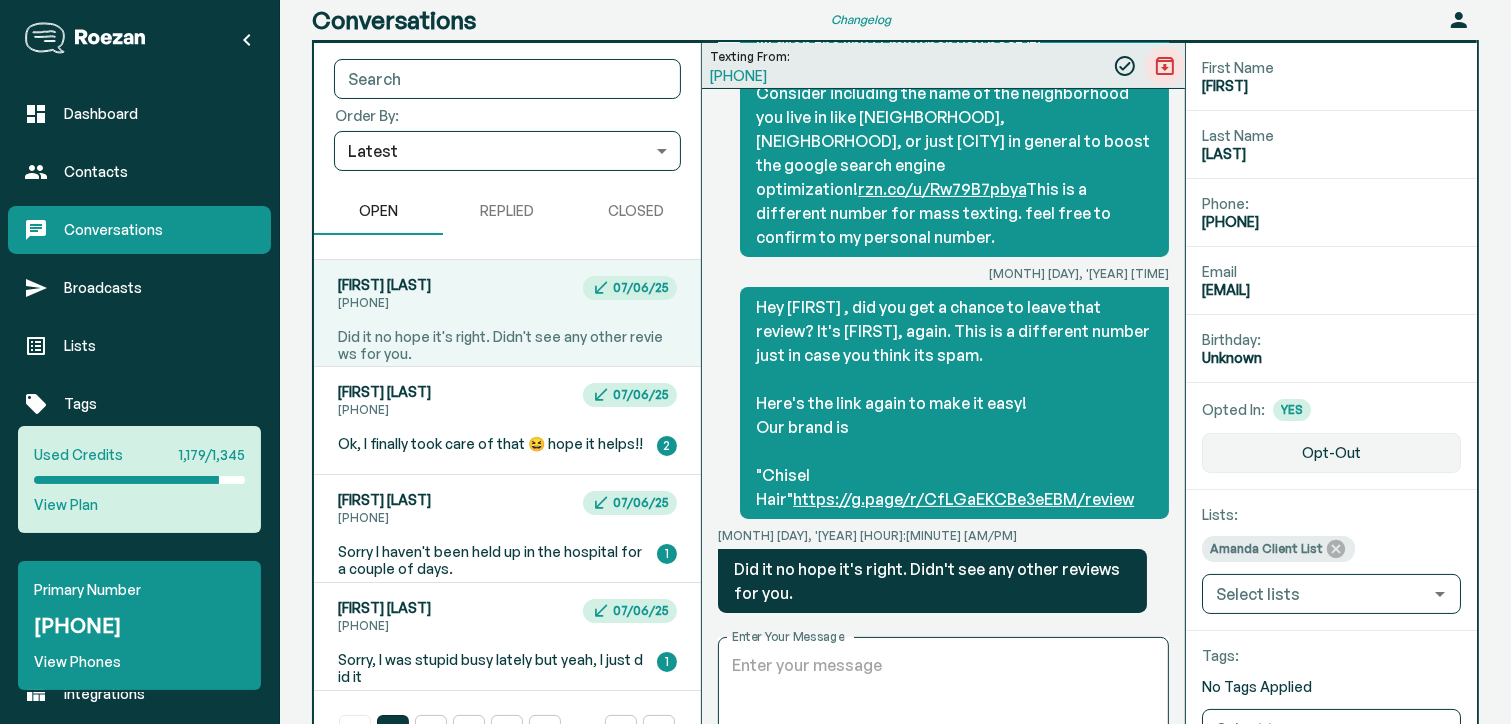 click on "Sorry I haven't been held up in the hospital for a couple of days." at bounding box center [491, 447] 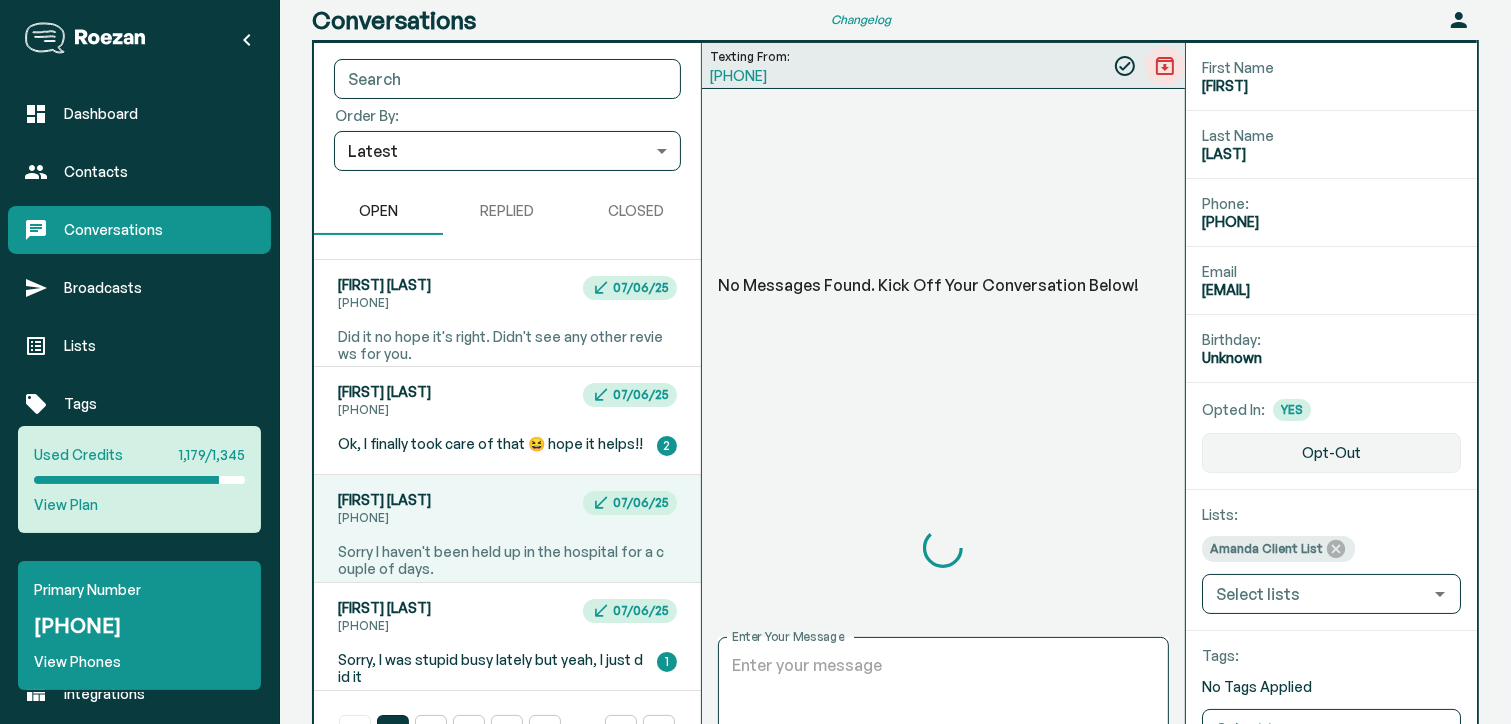 scroll, scrollTop: 320, scrollLeft: 0, axis: vertical 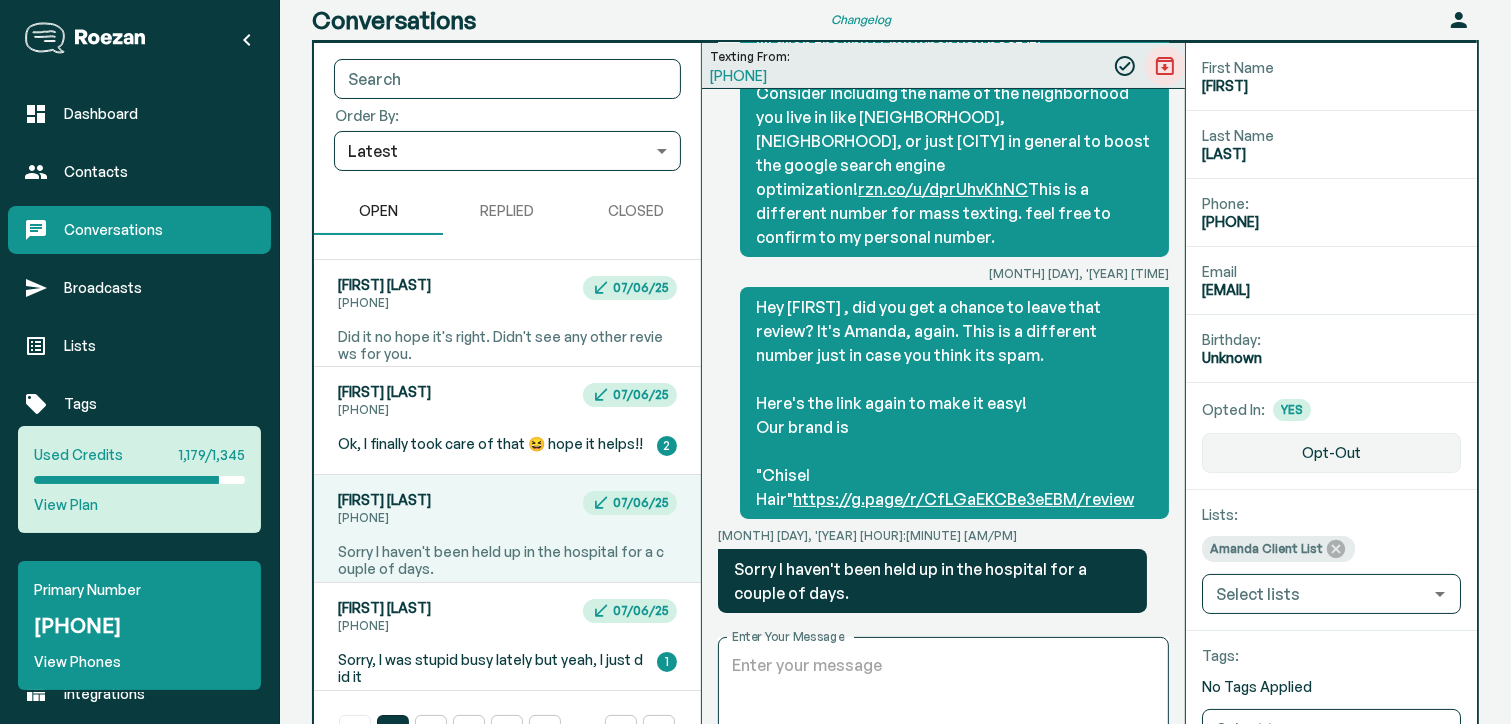 click on "[FIRST] [LAST] [PHONE] [MONTH]/[DAY]/[YEAR] Did it no hope it's right. Didn't see any other reviews for you." at bounding box center (507, 313) 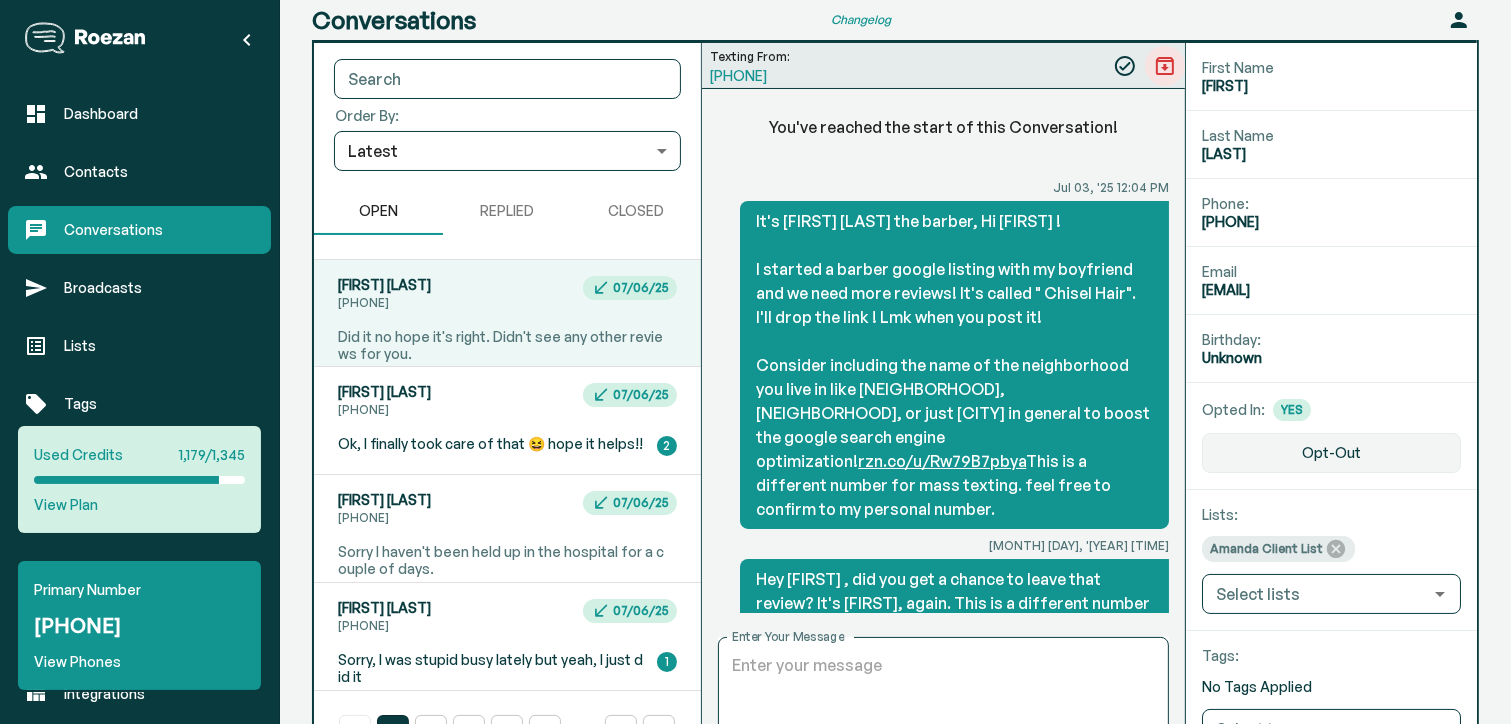 scroll, scrollTop: 320, scrollLeft: 0, axis: vertical 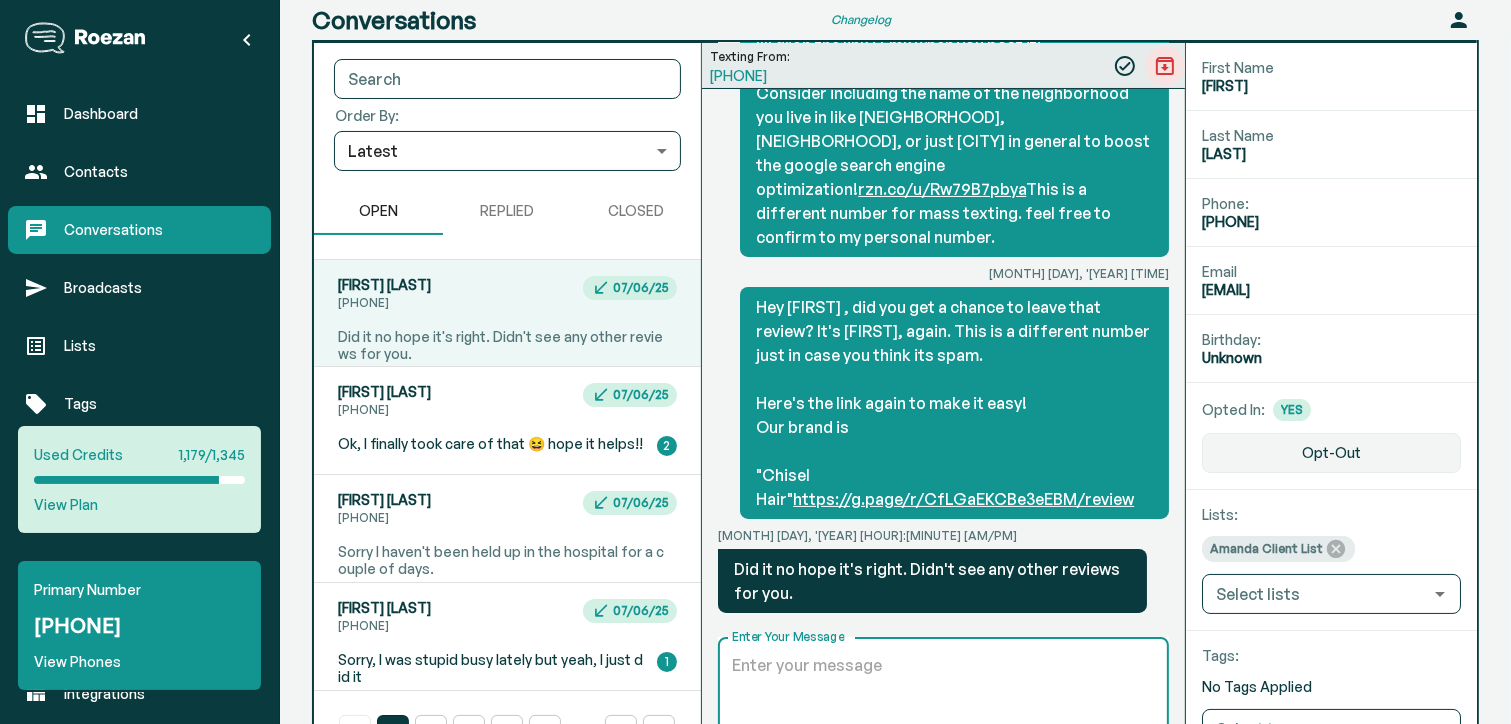 click on "Enter Your Message" at bounding box center [944, 700] 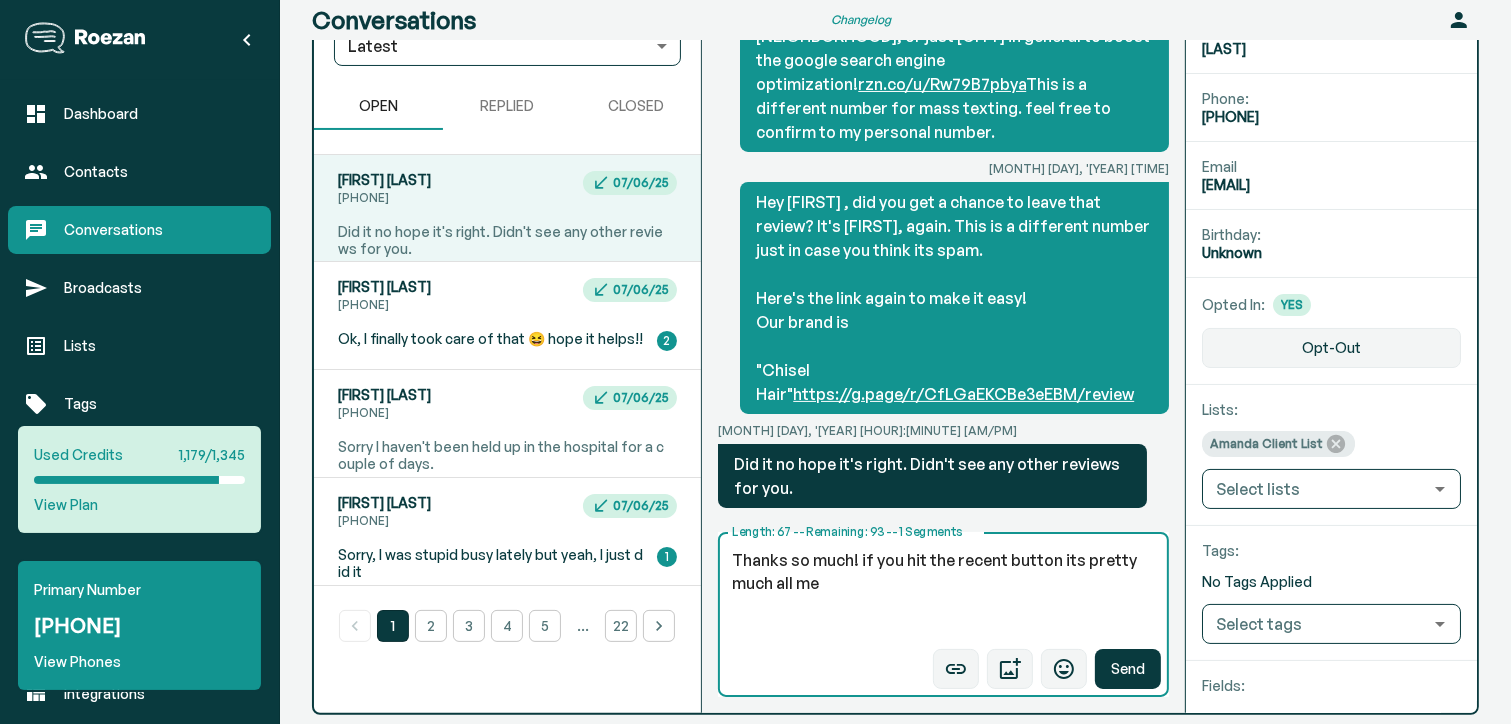 scroll, scrollTop: 241, scrollLeft: 0, axis: vertical 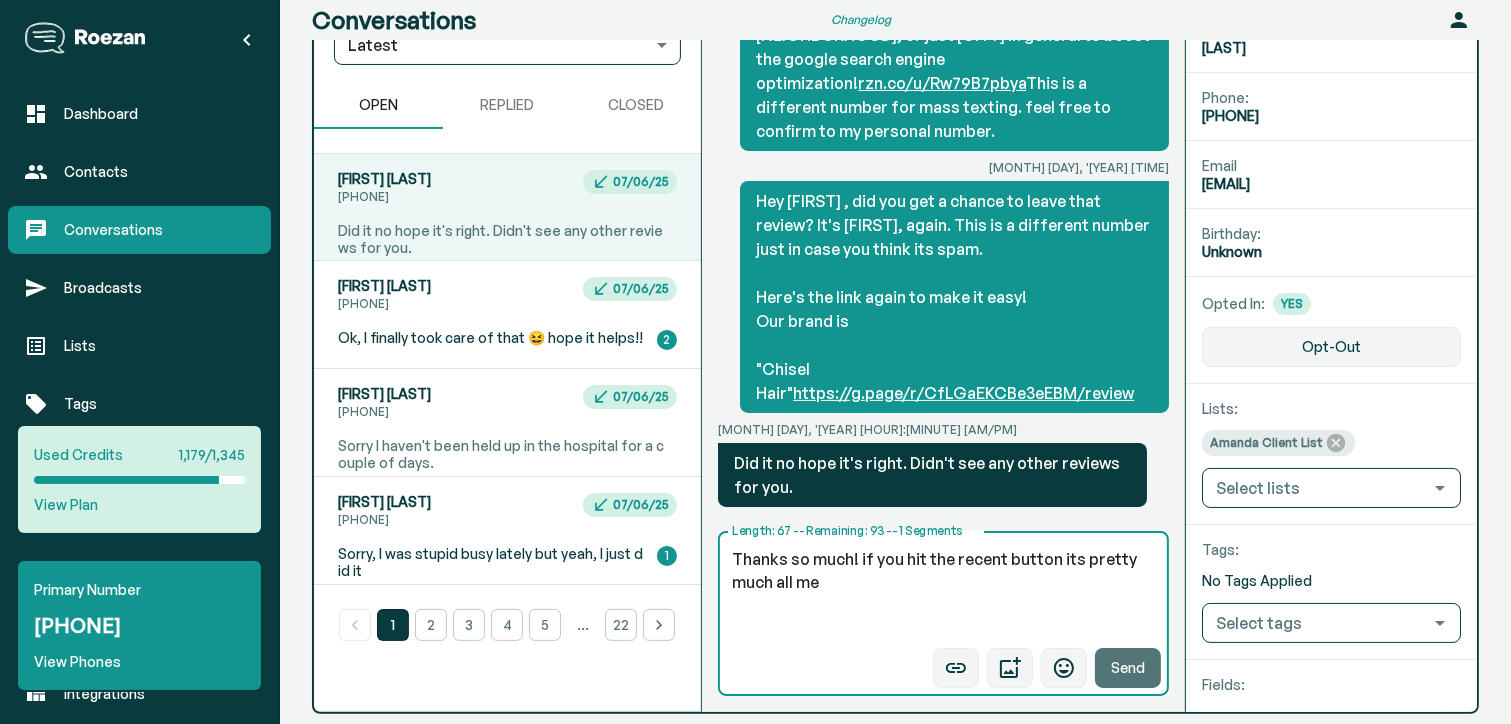 click on "Send" at bounding box center [1128, 668] 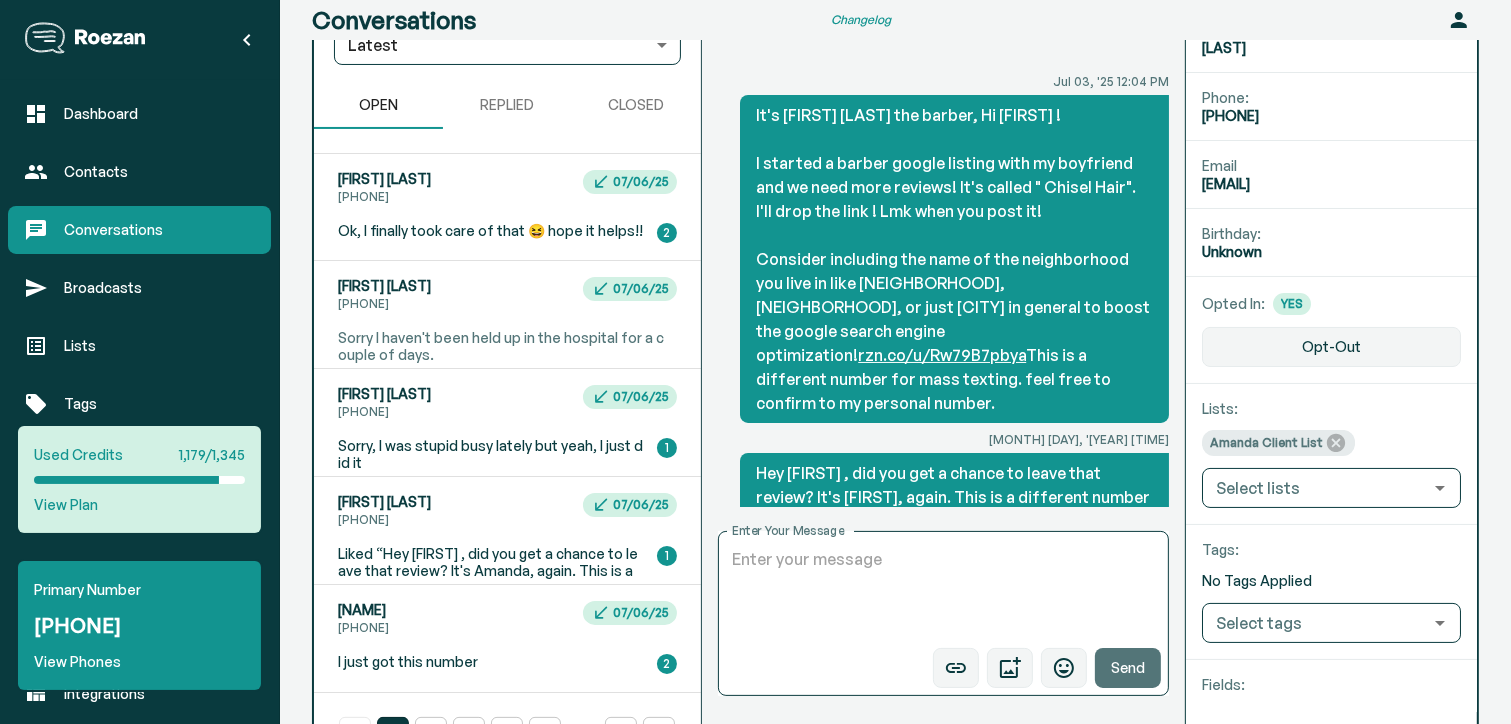 scroll, scrollTop: 413, scrollLeft: 0, axis: vertical 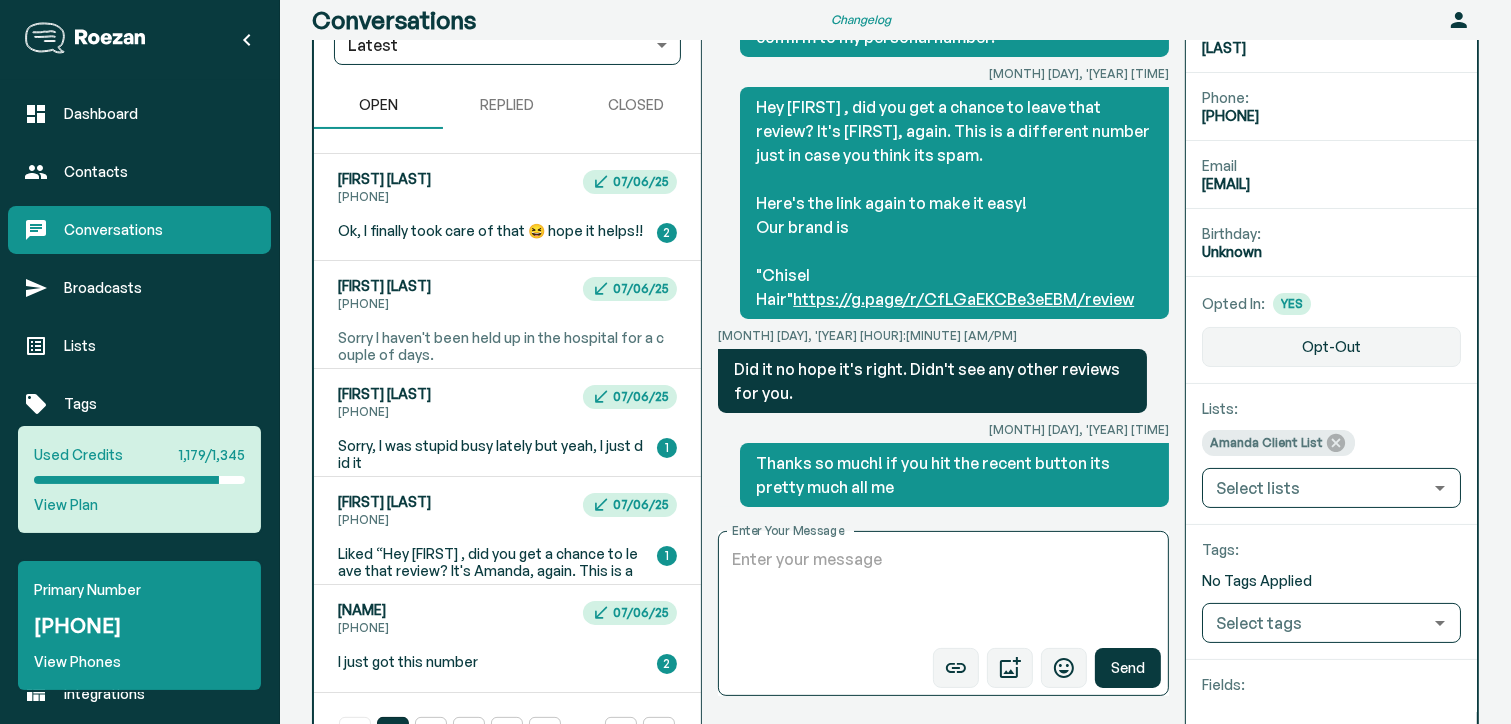 click on "[FIRST] [LAST] [PHONE] [MONTH]/[DAY]/[YEAR] Ok, I finally took care of that 😆 hope it helps!! 2" at bounding box center [507, 207] 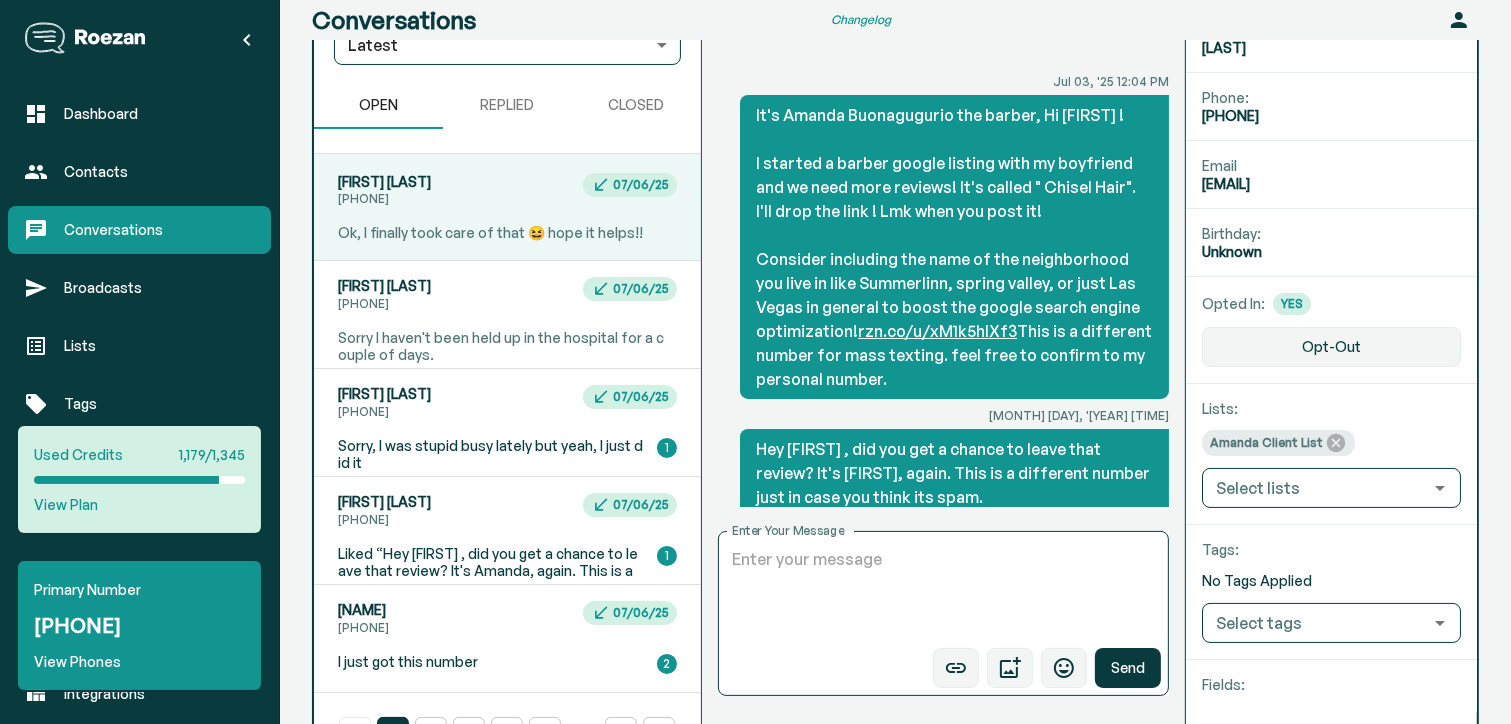 scroll, scrollTop: 389, scrollLeft: 0, axis: vertical 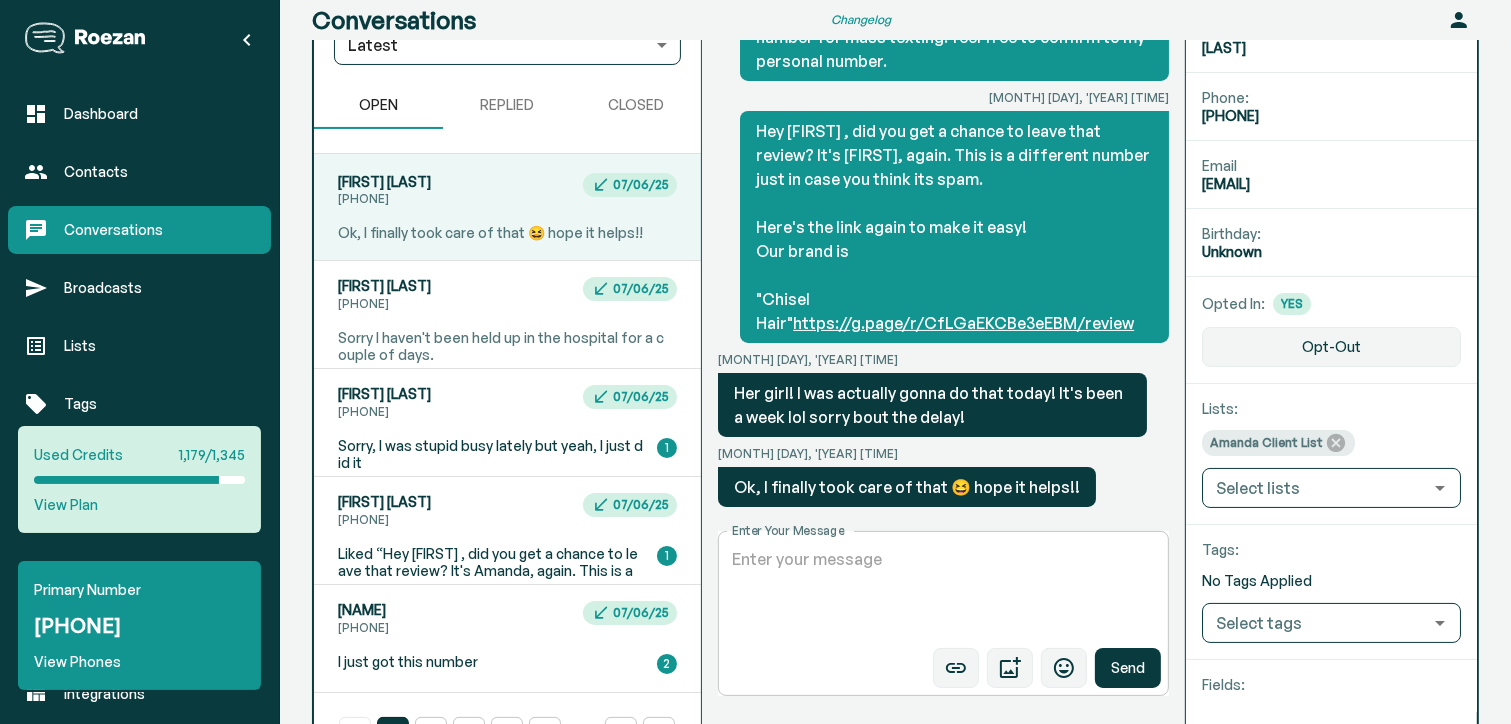 click on "Enter Your Message" at bounding box center (944, 594) 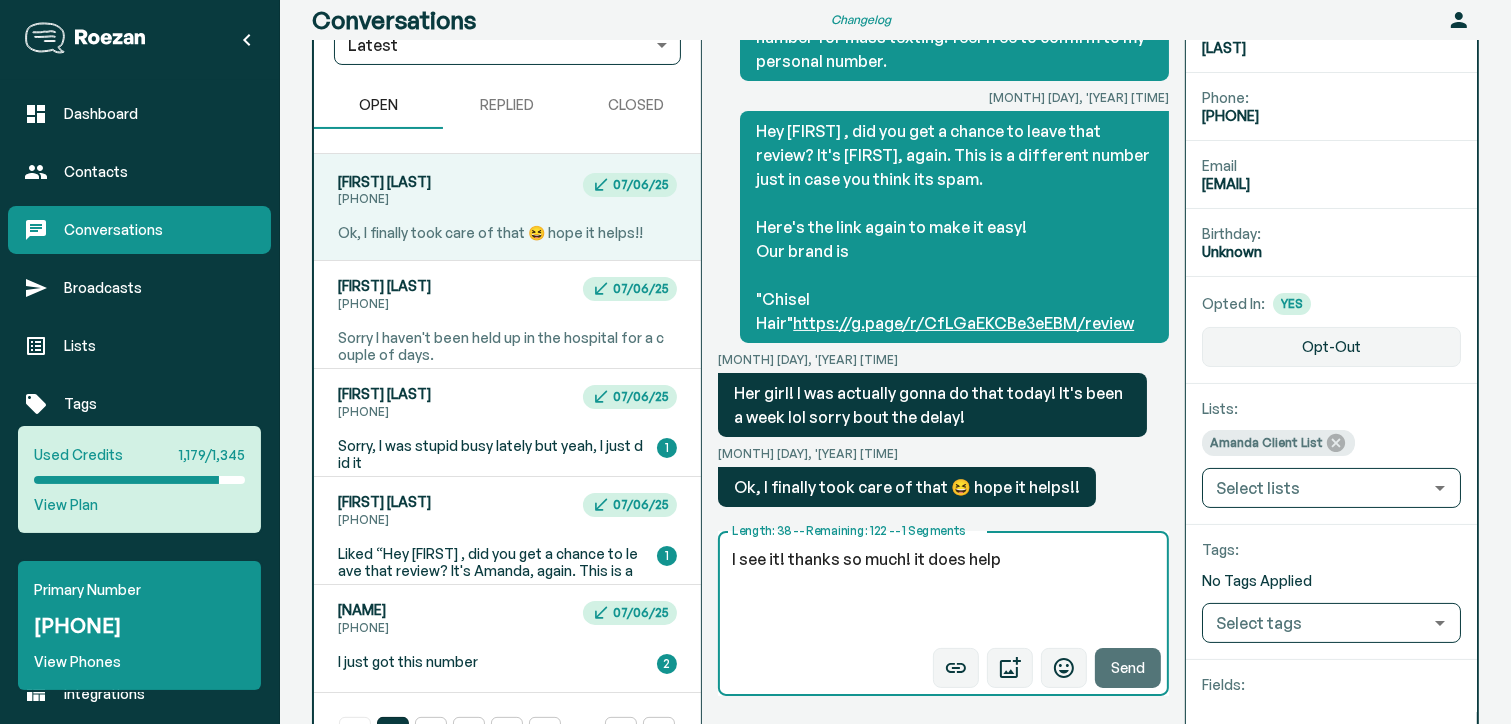 click on "Send" at bounding box center [1128, 668] 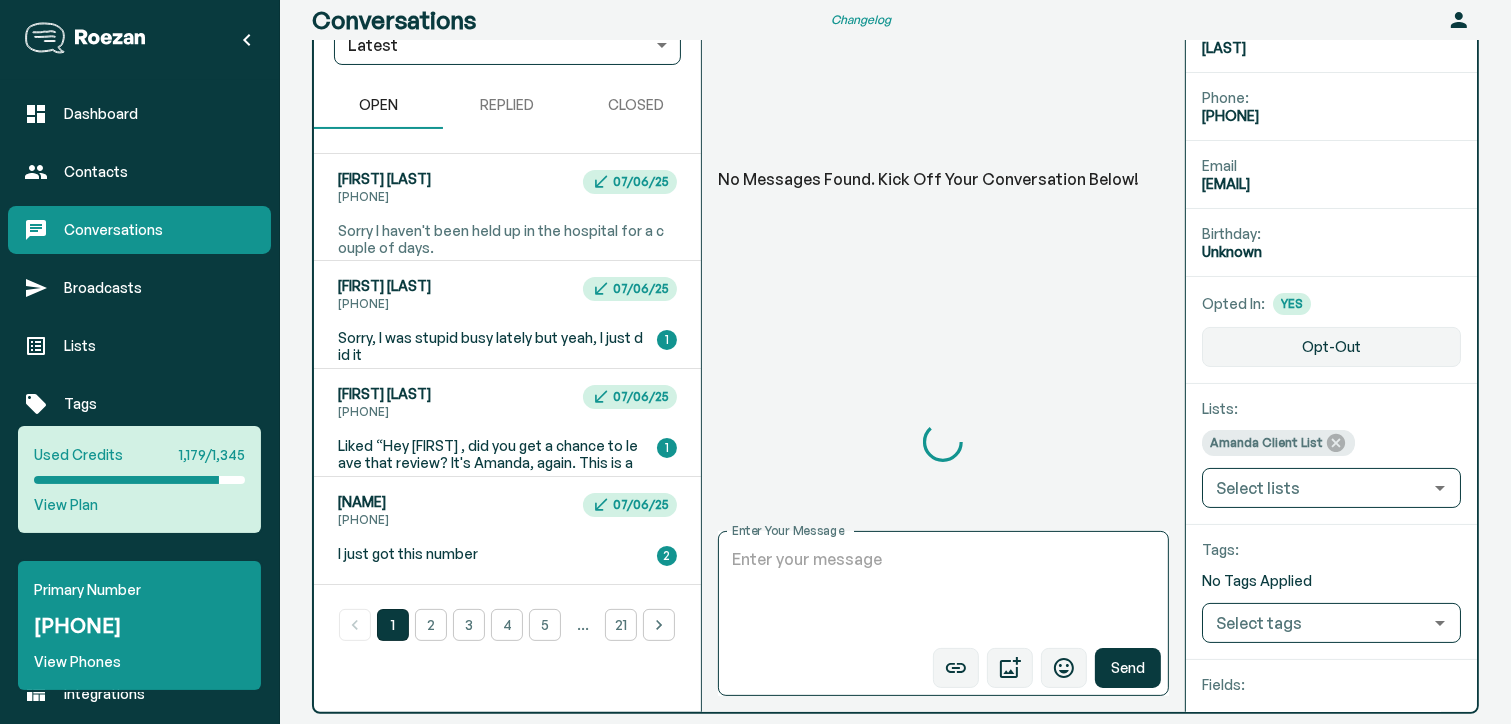 scroll, scrollTop: 460, scrollLeft: 0, axis: vertical 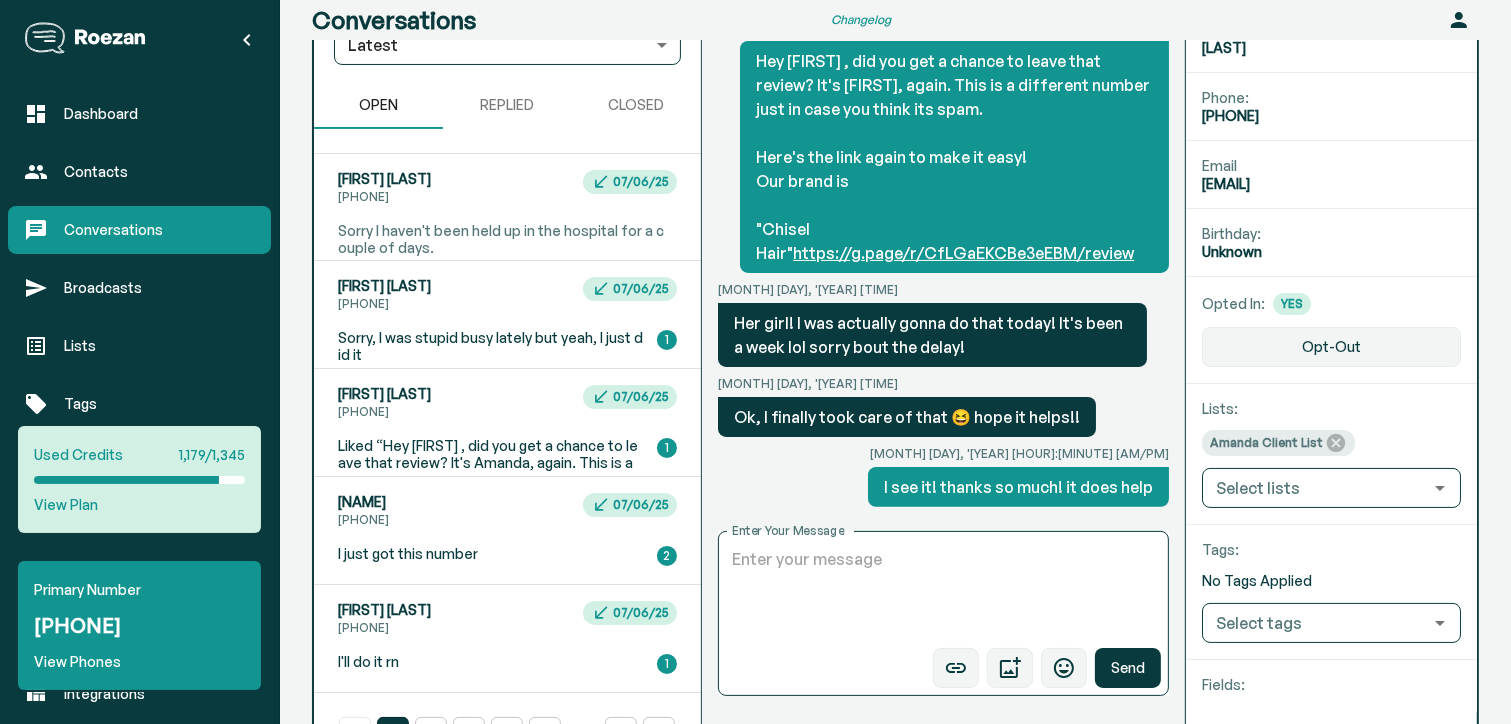 click on "[FIRST] [LAST] [PHONE] [MONTH]/[DAY]/[YEAR] Liked “Hey [FIRST] , did you get a chance to leave that review? It's Amanda, again. This is a different number just in case you think its spam.
Here's the link again to make it easy!
Our brand is
"Chisel Hair"
https://g.page/r/CfLGaEKCBe3eEBM/review” 1" at bounding box center (507, 314) 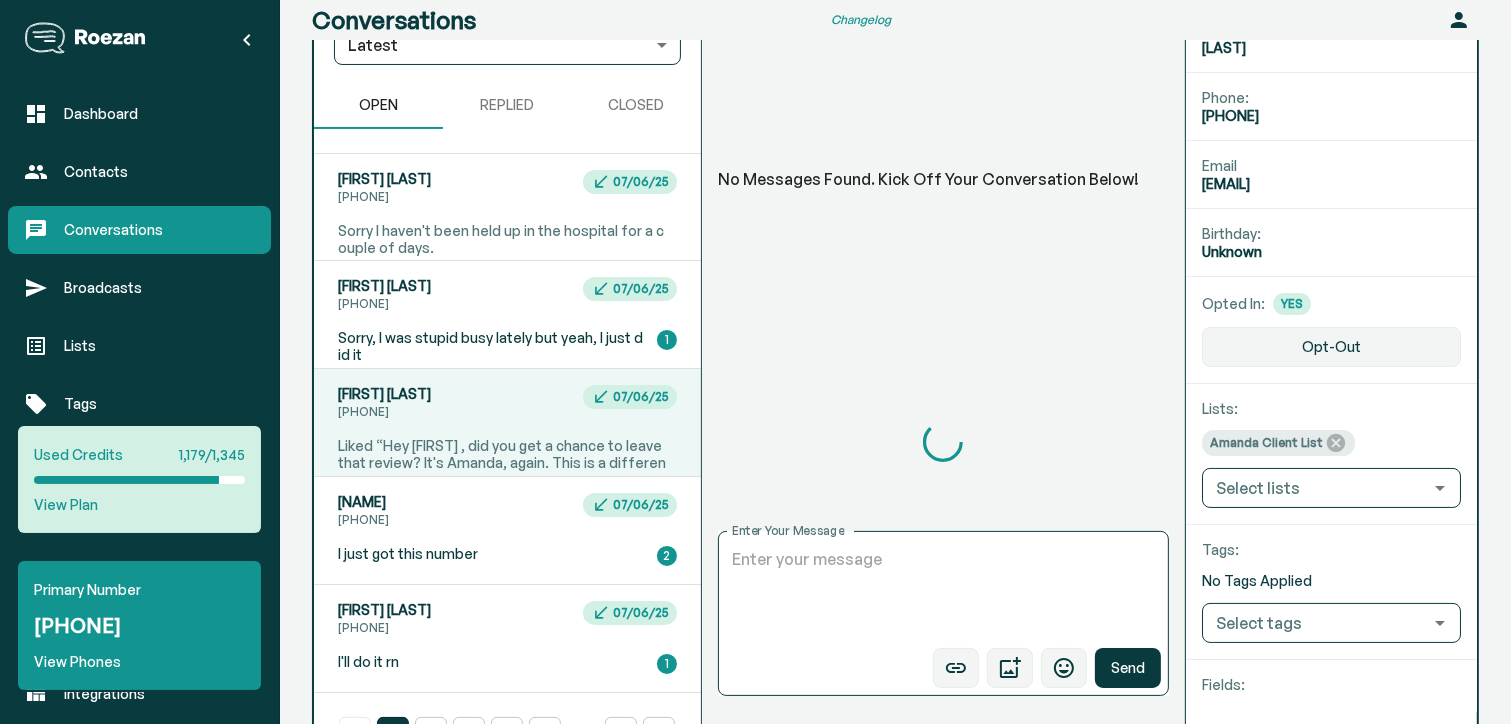 scroll, scrollTop: 488, scrollLeft: 0, axis: vertical 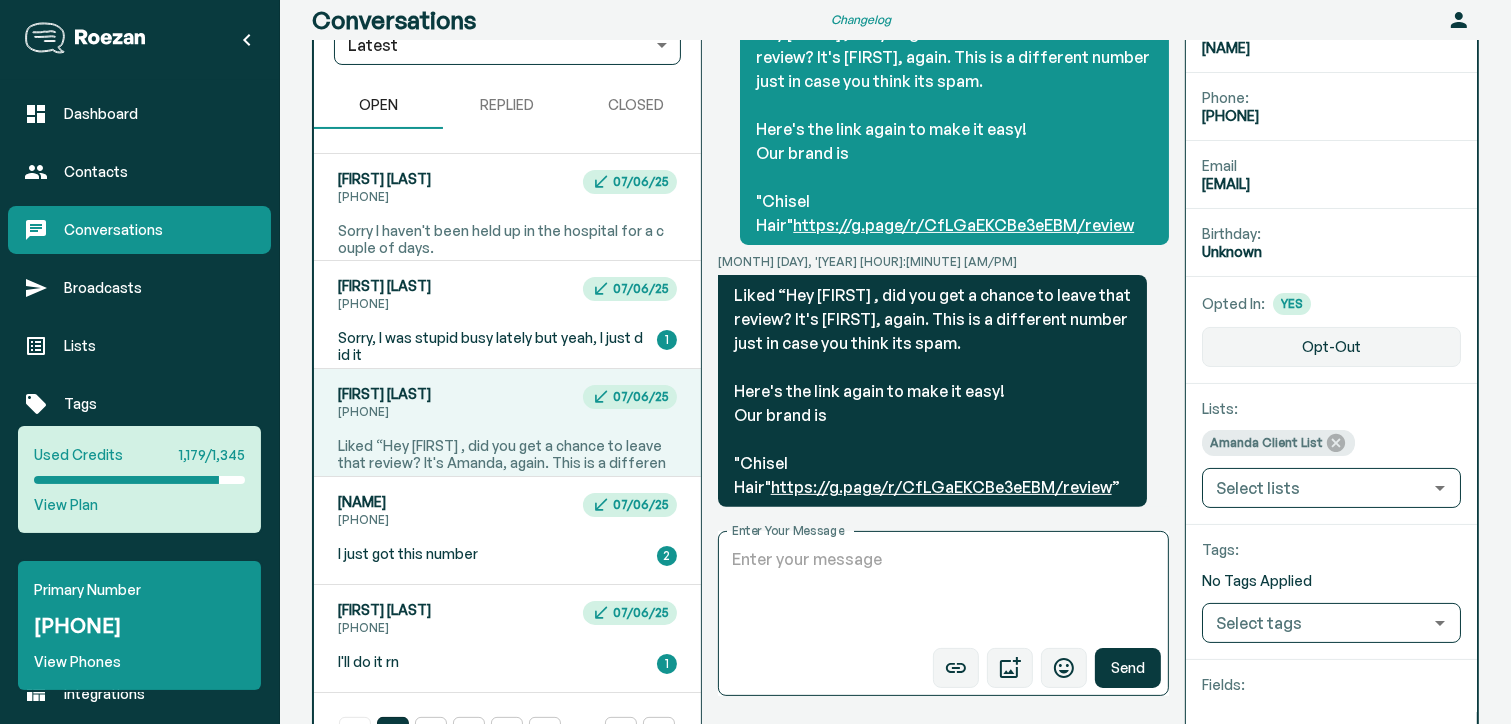 click on "[FIRST] [LAST] [PHONE] [MONTH]/[DAY]/[YEAR] Sorry, I was stupid busy lately but yeah, I just did it 1" at bounding box center (507, 314) 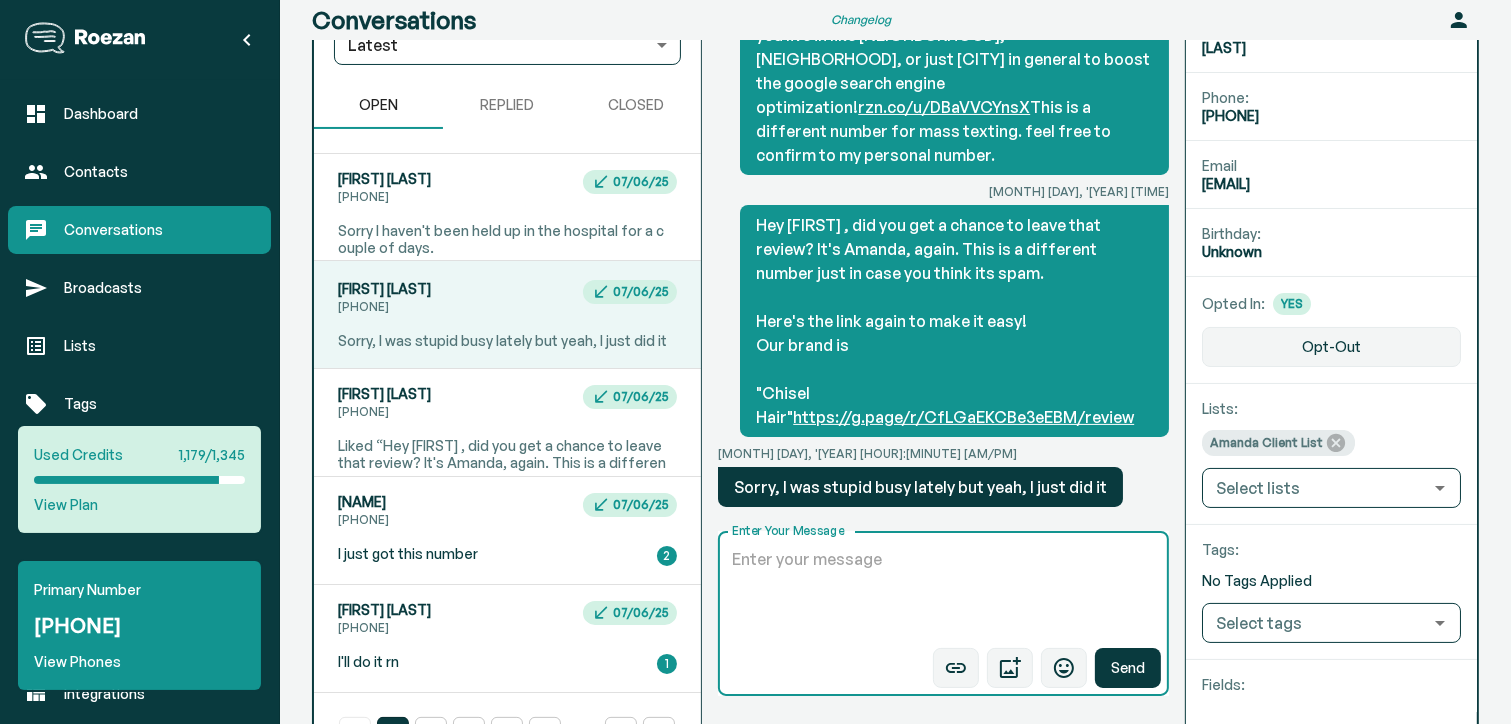 click on "Enter Your Message" at bounding box center (944, 594) 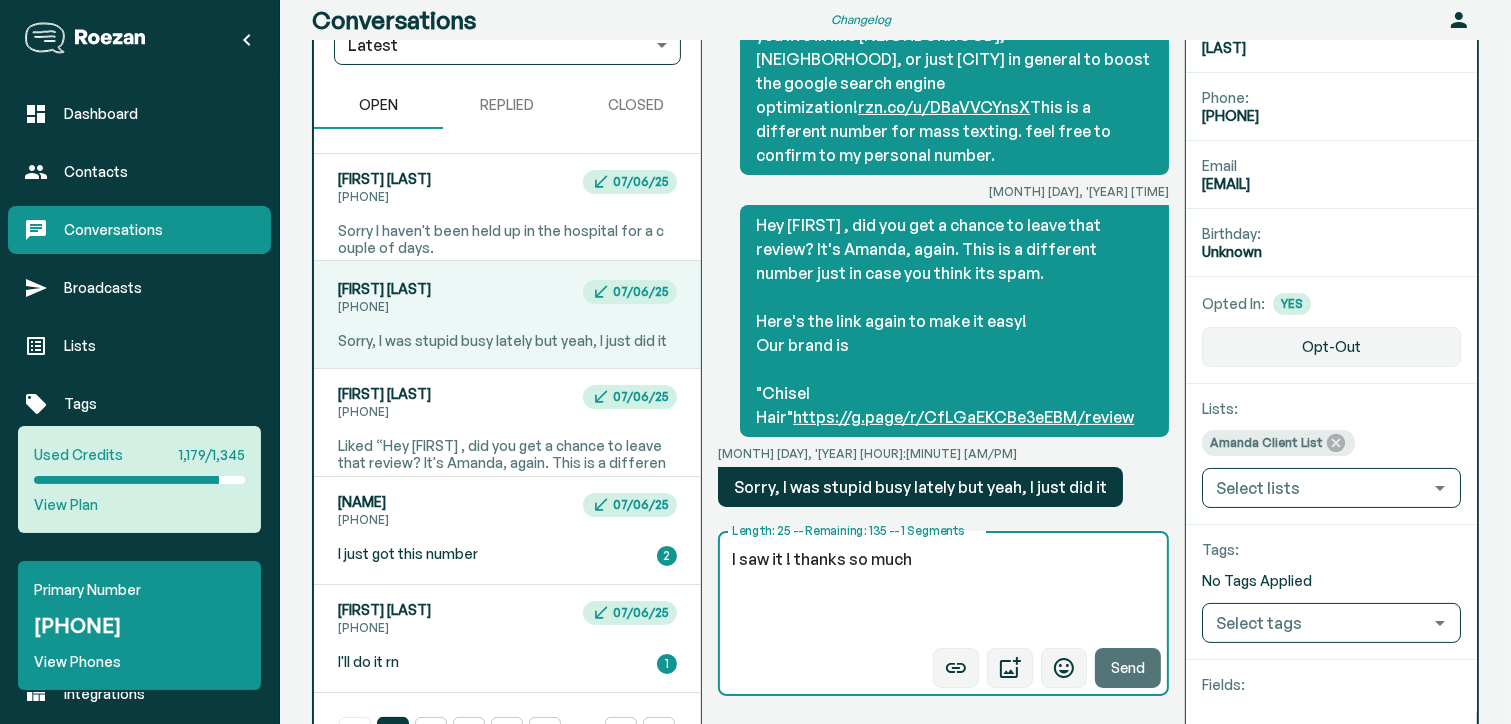 click on "Send" at bounding box center [1128, 668] 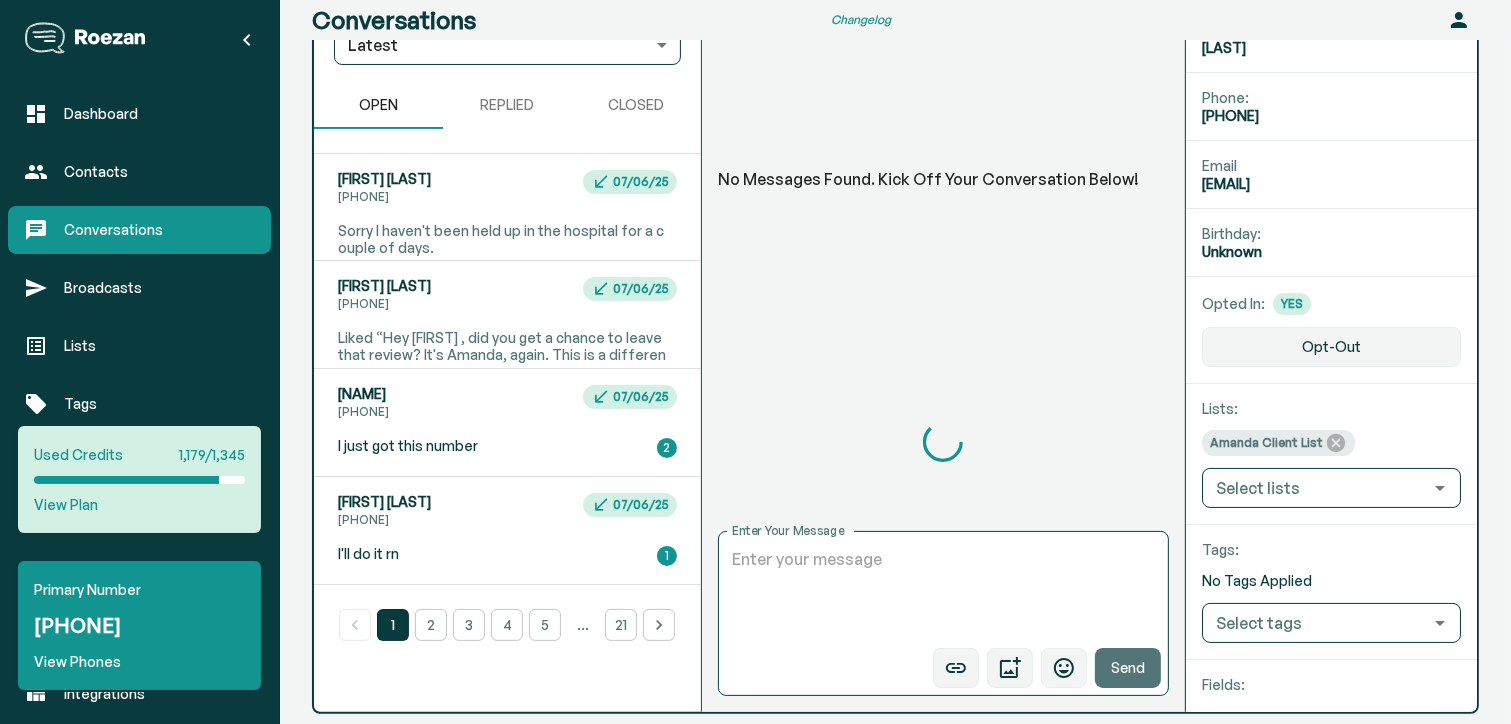 scroll, scrollTop: 365, scrollLeft: 0, axis: vertical 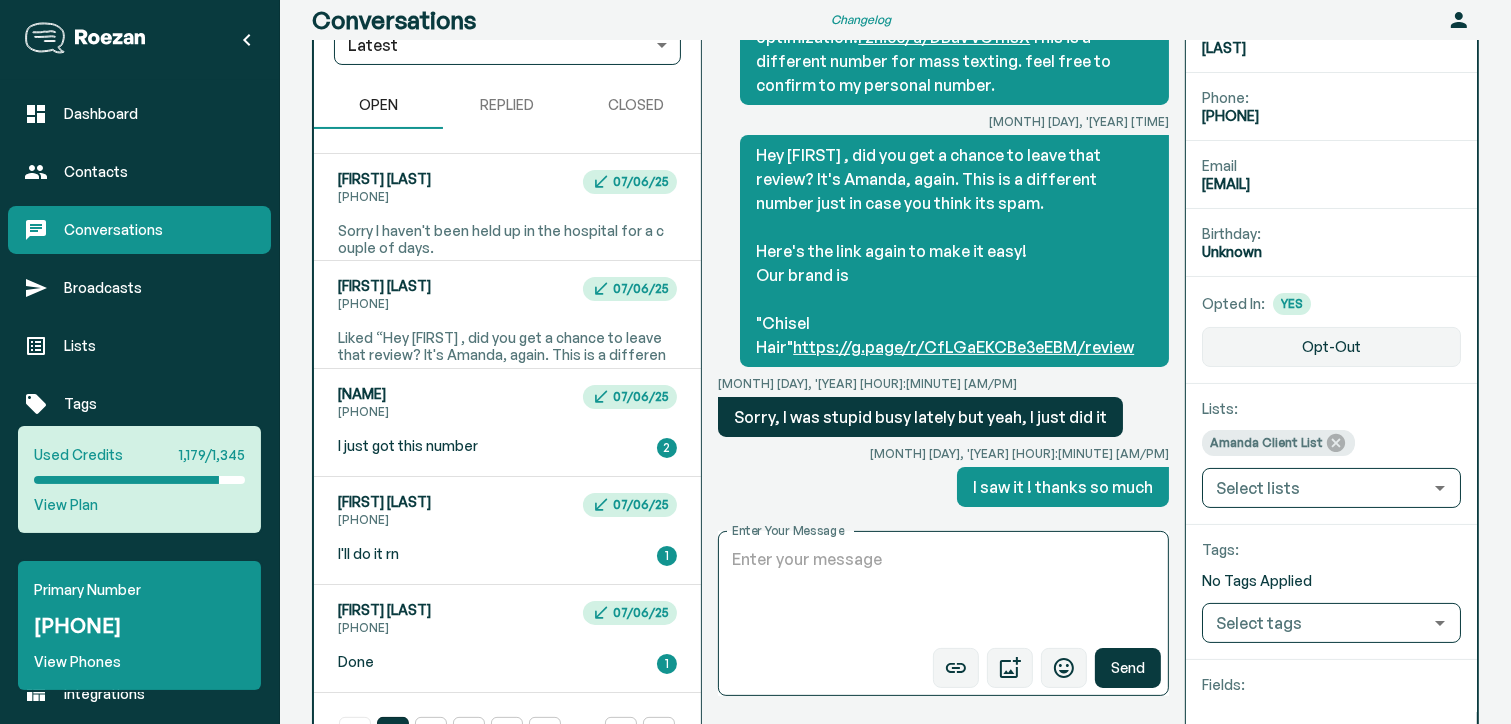 click on "I just got this number" at bounding box center [491, 449] 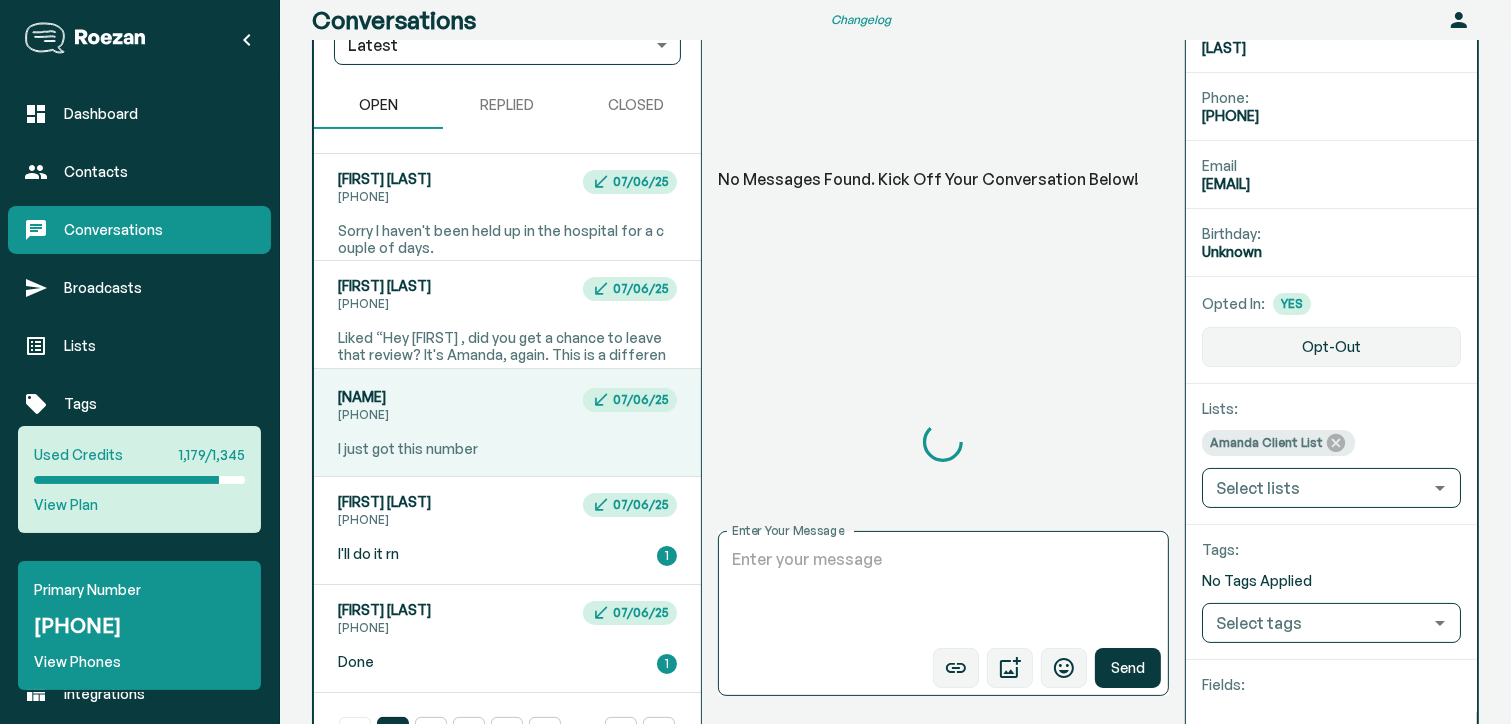 scroll, scrollTop: 365, scrollLeft: 0, axis: vertical 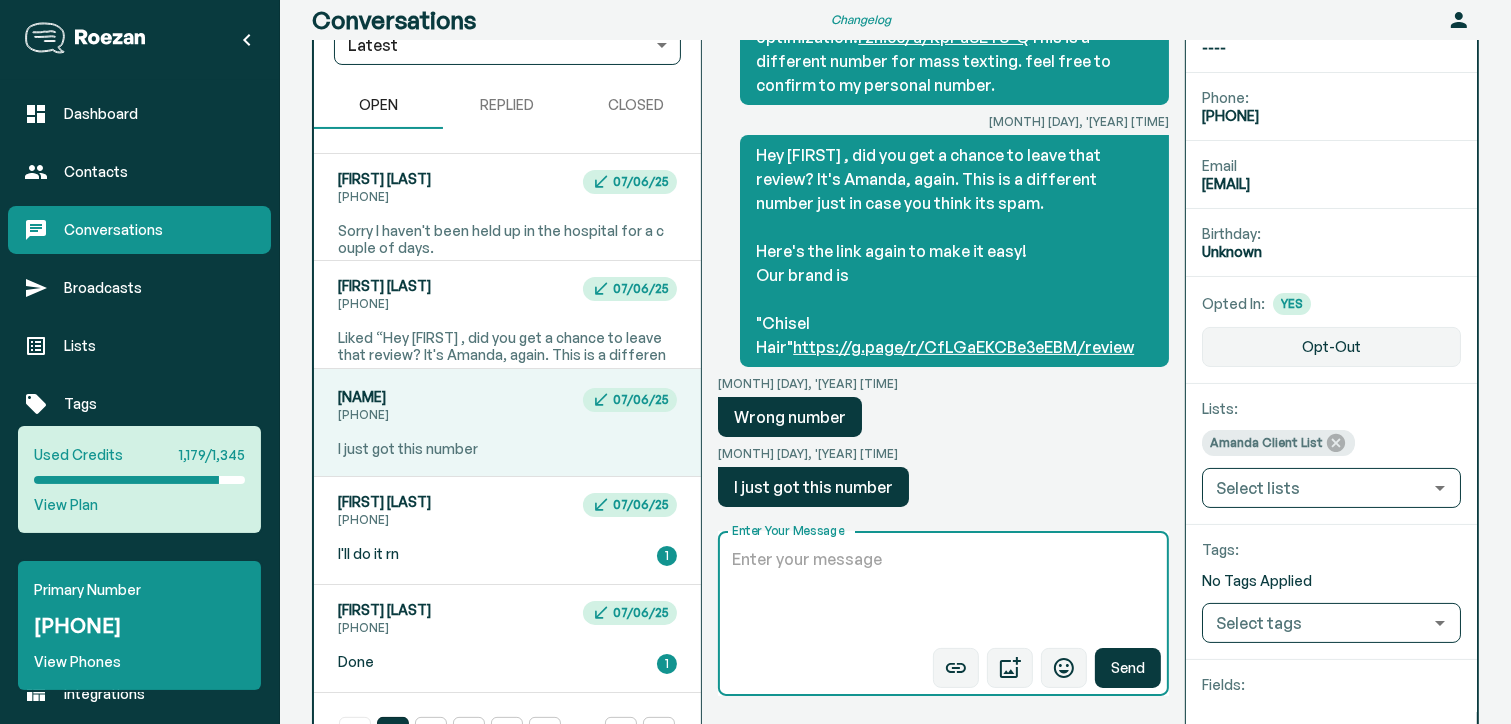 click on "Enter Your Message" at bounding box center [944, 594] 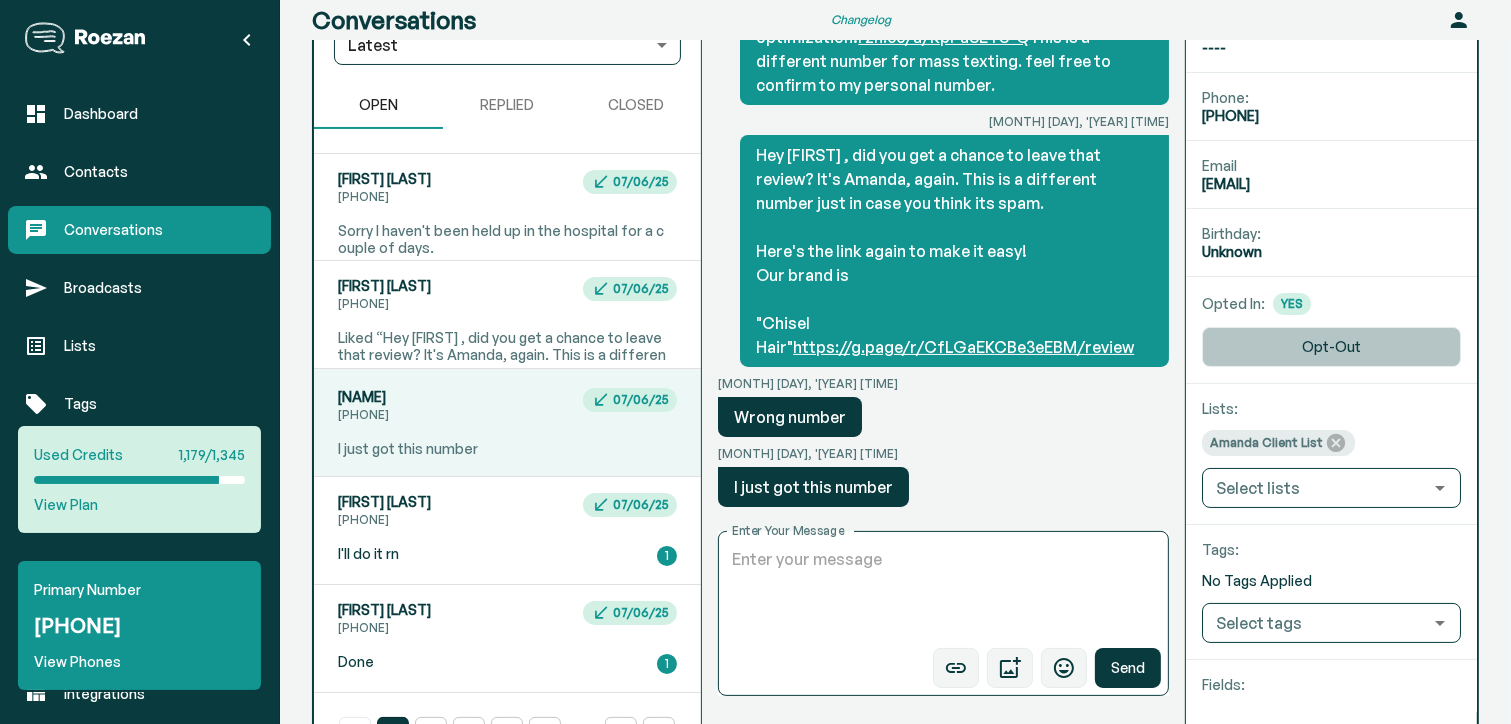 click on "Opt-Out" at bounding box center (1331, 347) 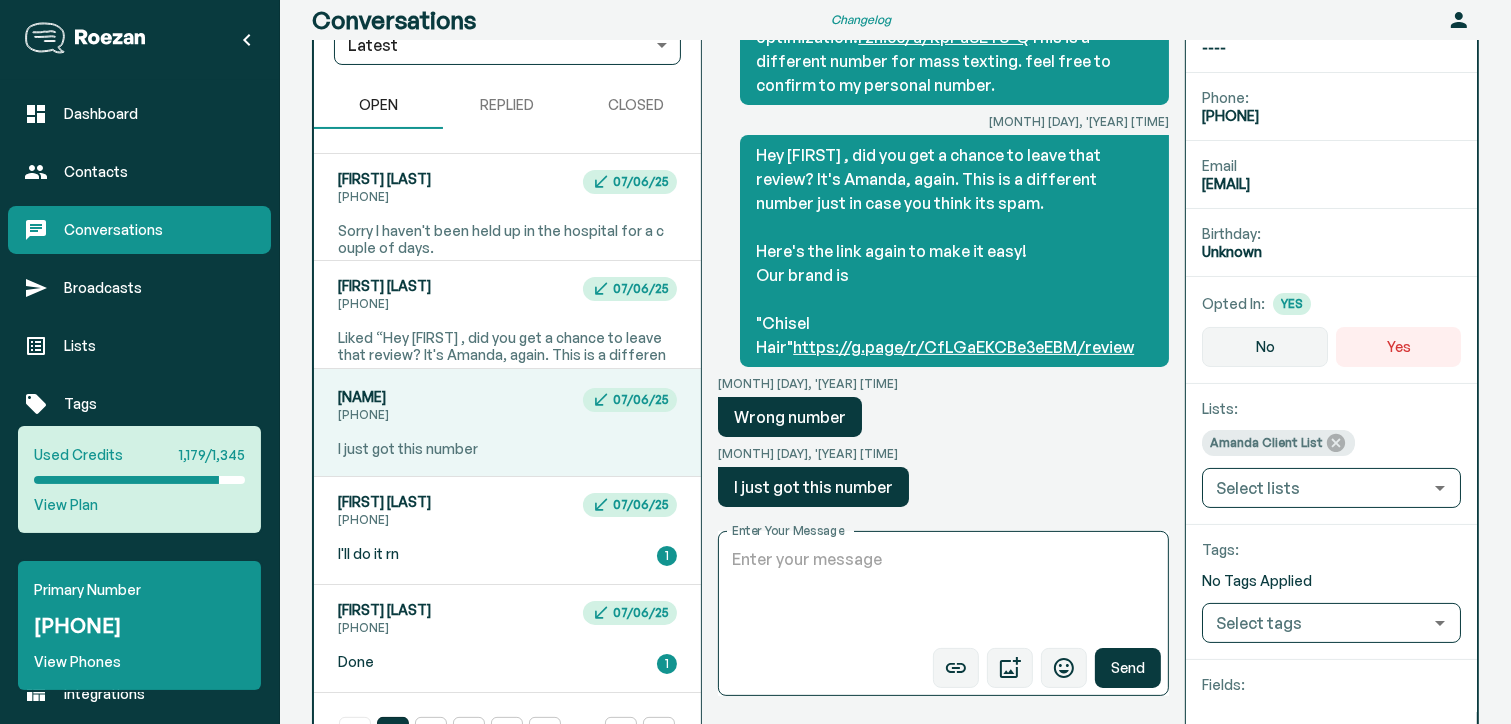 click on "Yes" at bounding box center [1398, 347] 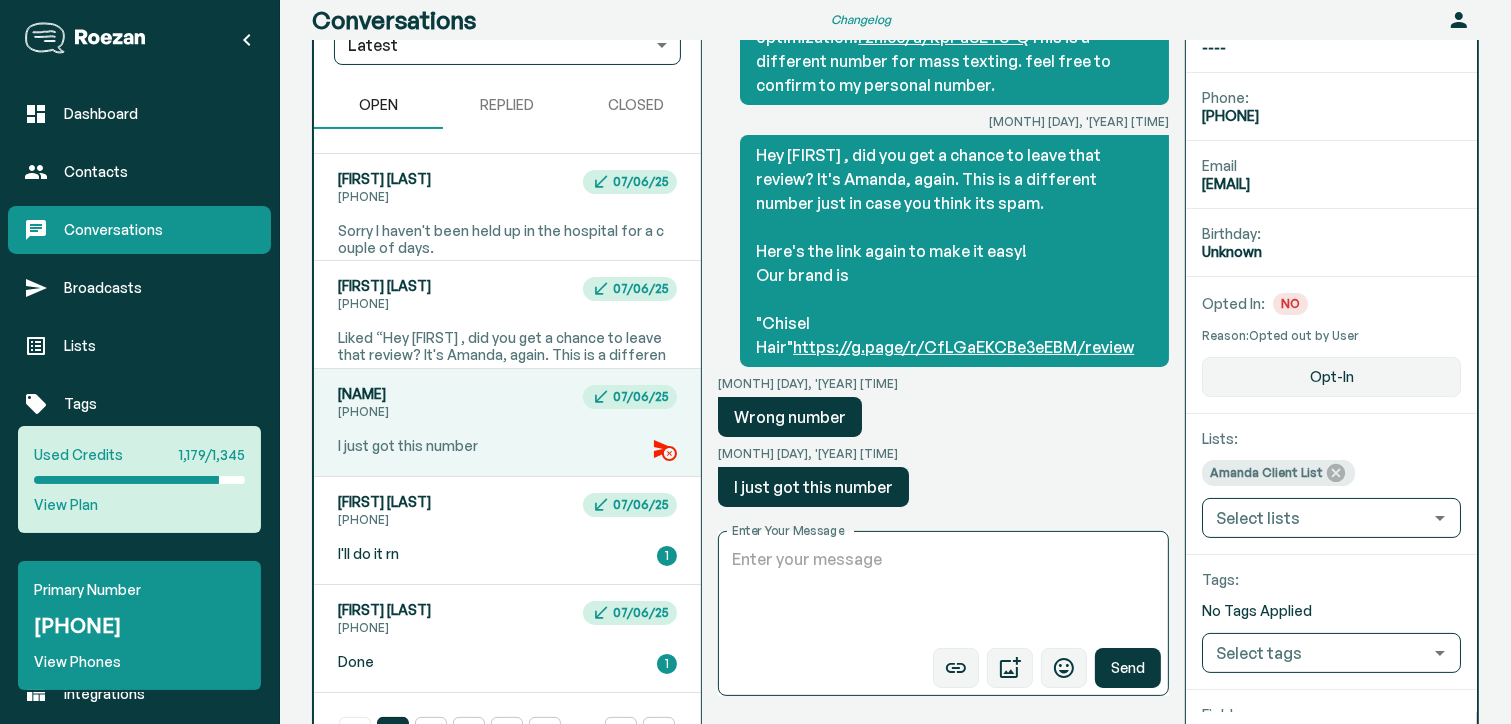 click on "[FIRST] [LAST] [PHONE] [MONTH]/[DAY]/[YEAR]" at bounding box center [507, 295] 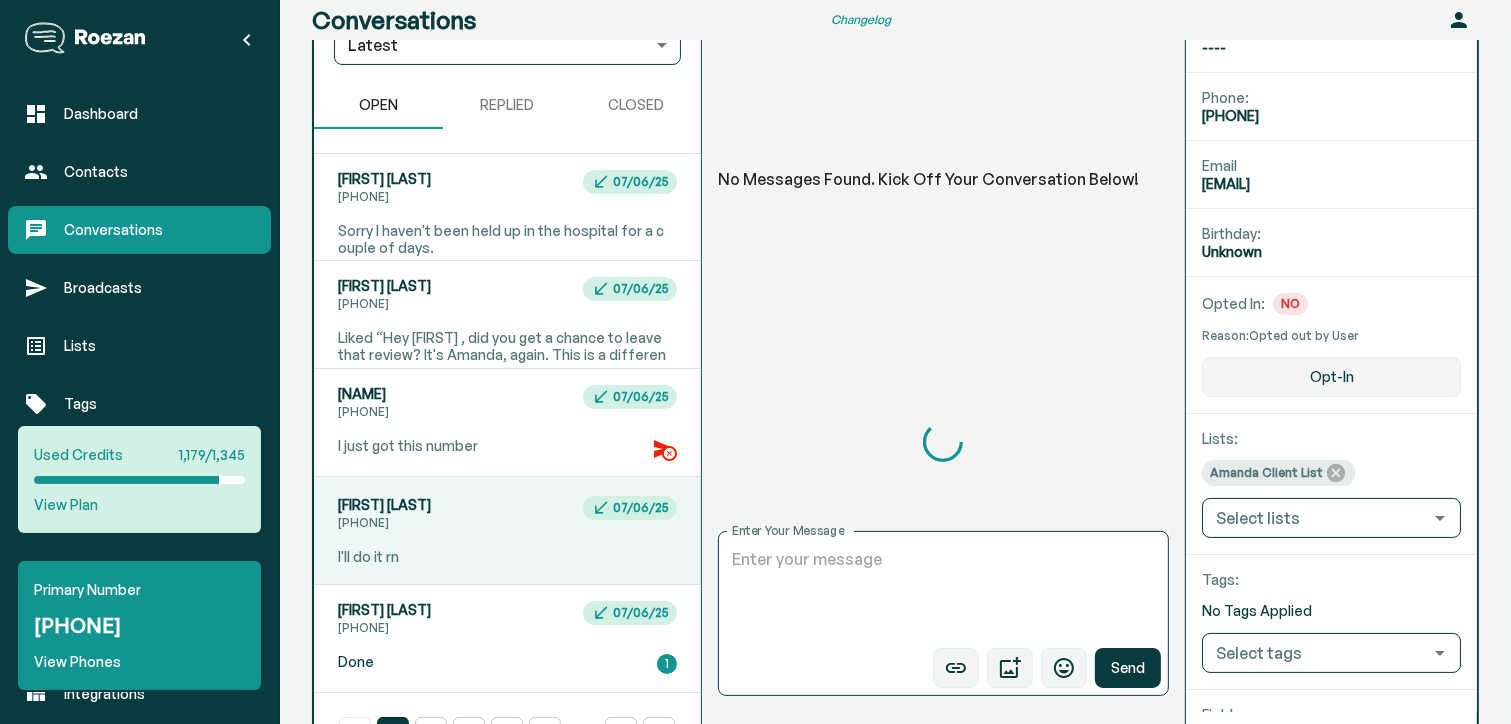 scroll, scrollTop: 296, scrollLeft: 0, axis: vertical 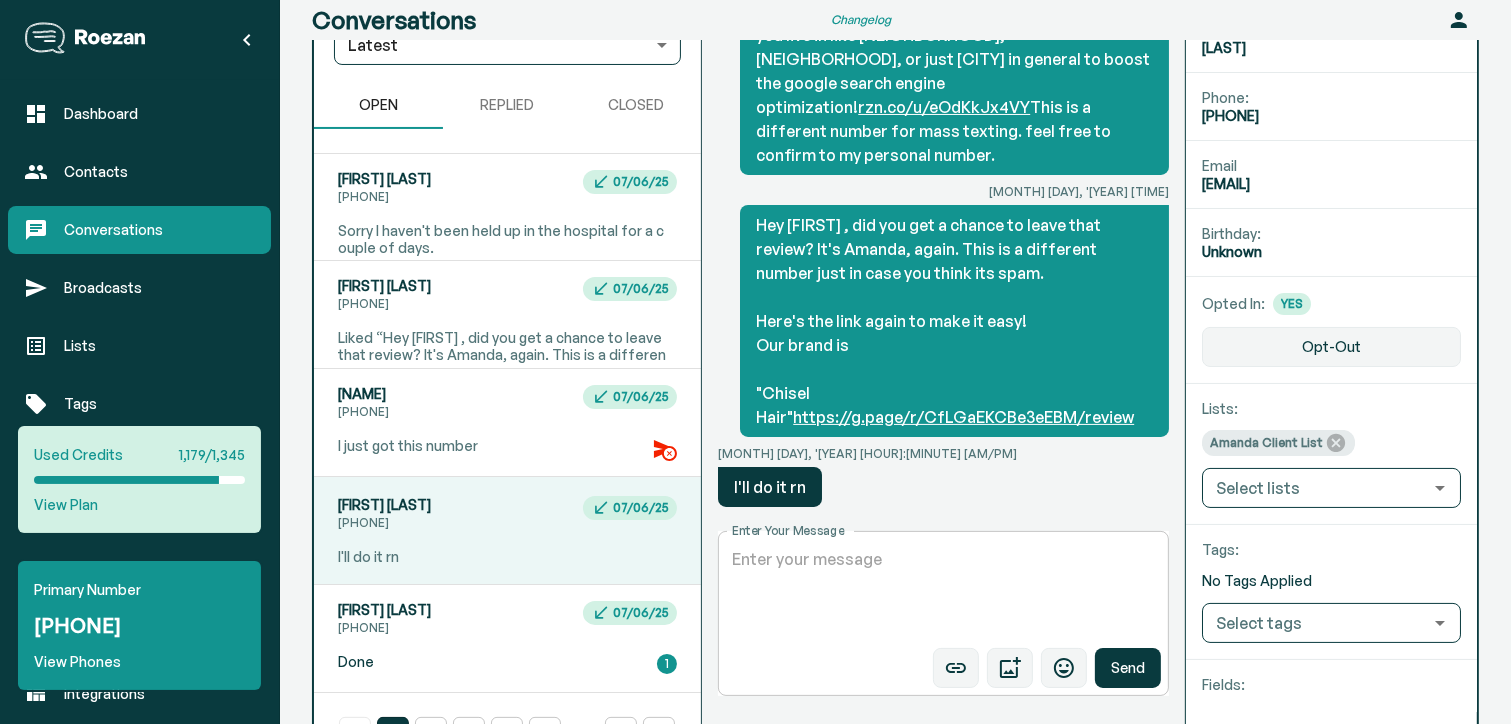 click on "Enter Your Message" at bounding box center (944, 594) 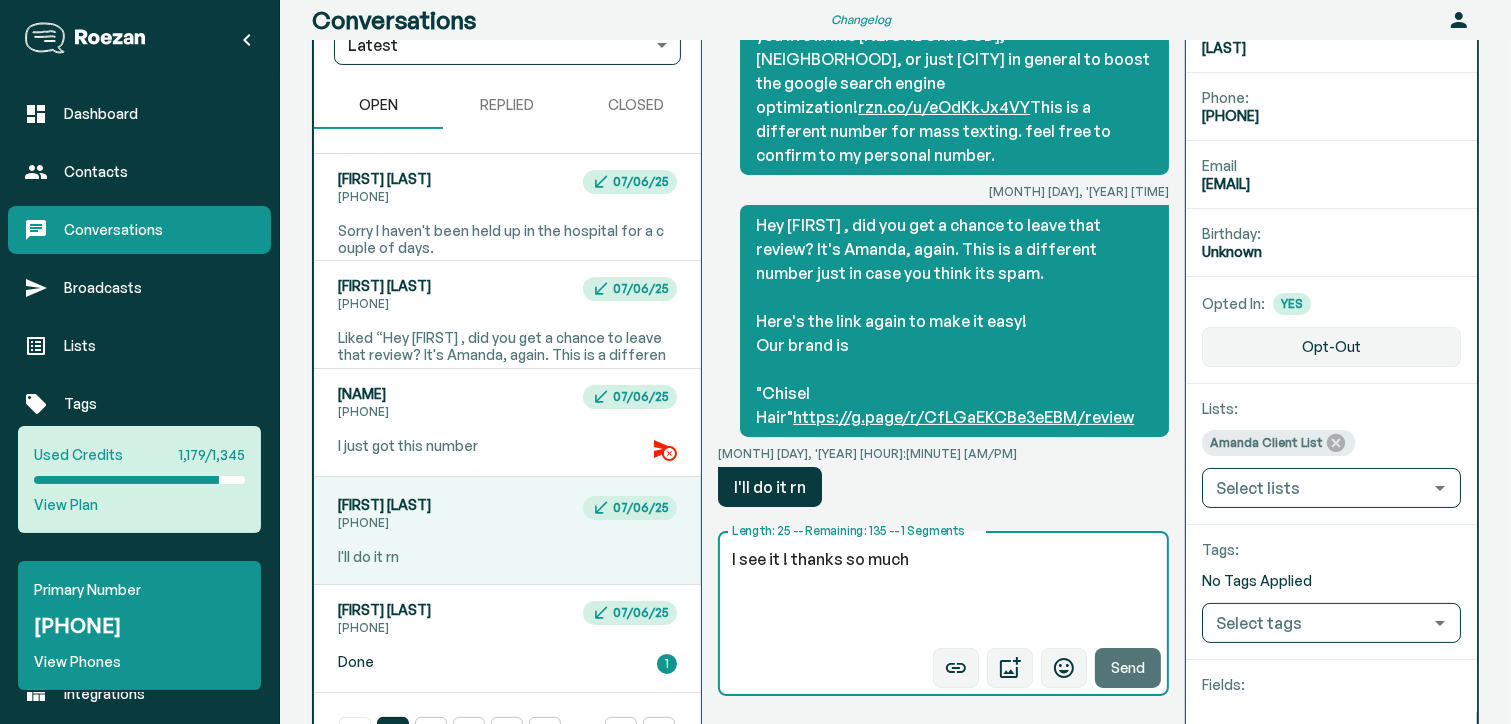 click on "Send" at bounding box center (1128, 668) 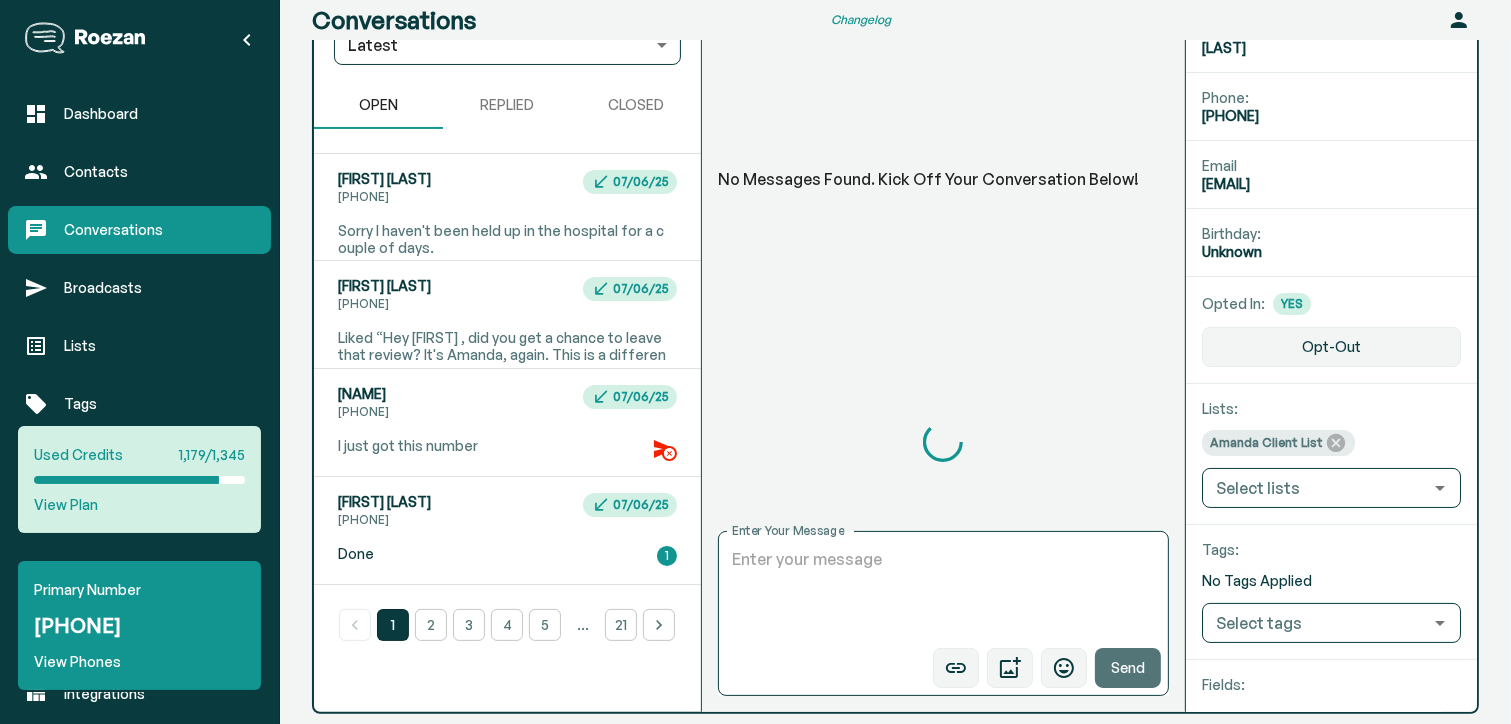 scroll, scrollTop: 365, scrollLeft: 0, axis: vertical 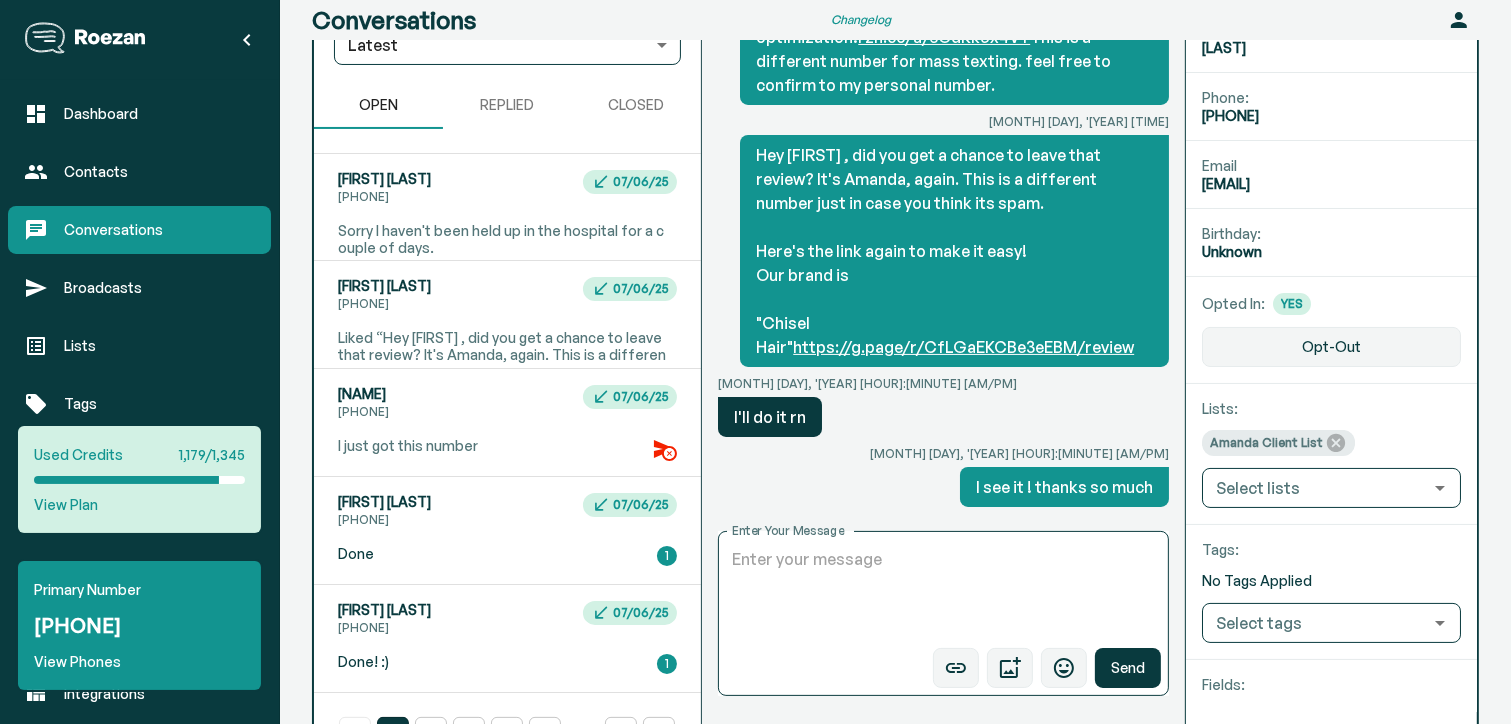 click on "[FIRST] [LAST] [PHONE] [MONTH]/[DAY]/[YEAR] Done 1" at bounding box center [507, 314] 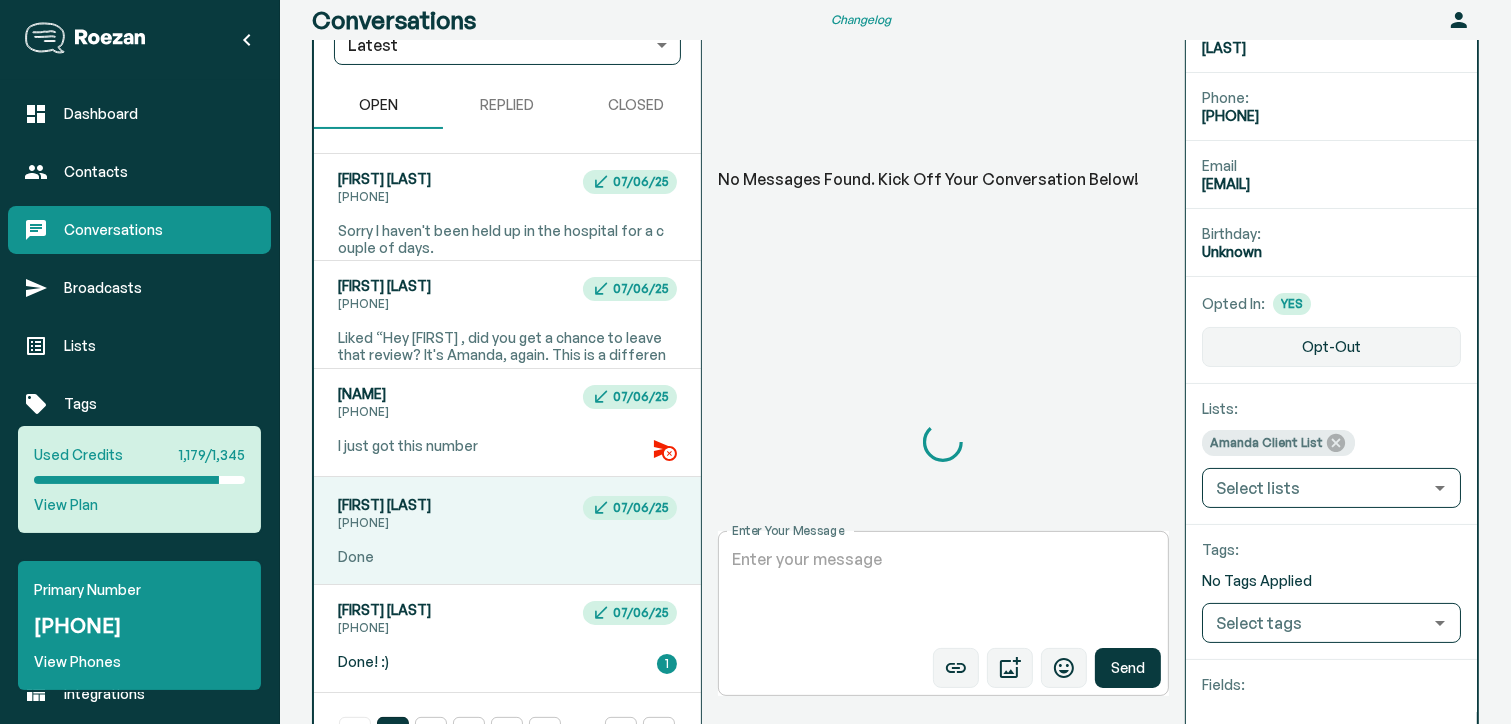 scroll, scrollTop: 365, scrollLeft: 0, axis: vertical 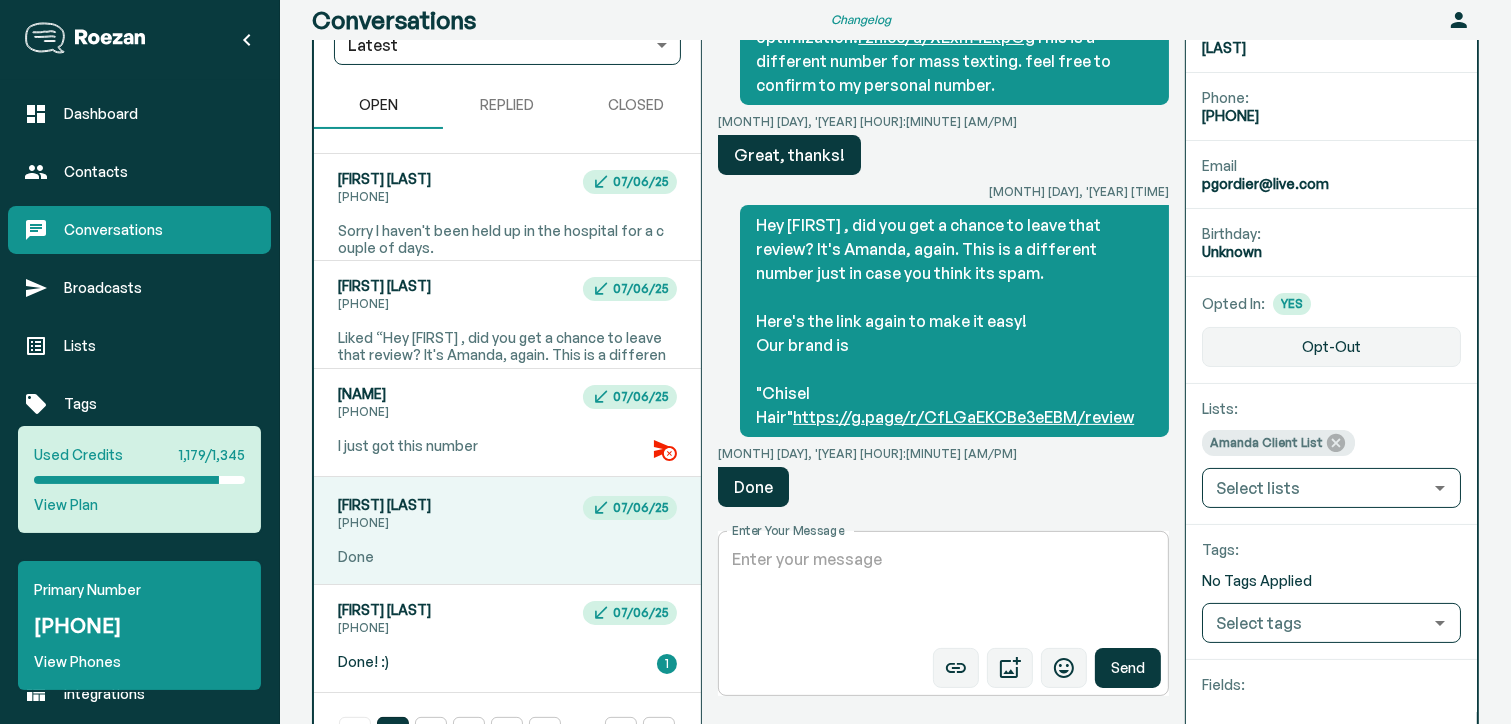 click on "Enter Your Message" at bounding box center (944, 594) 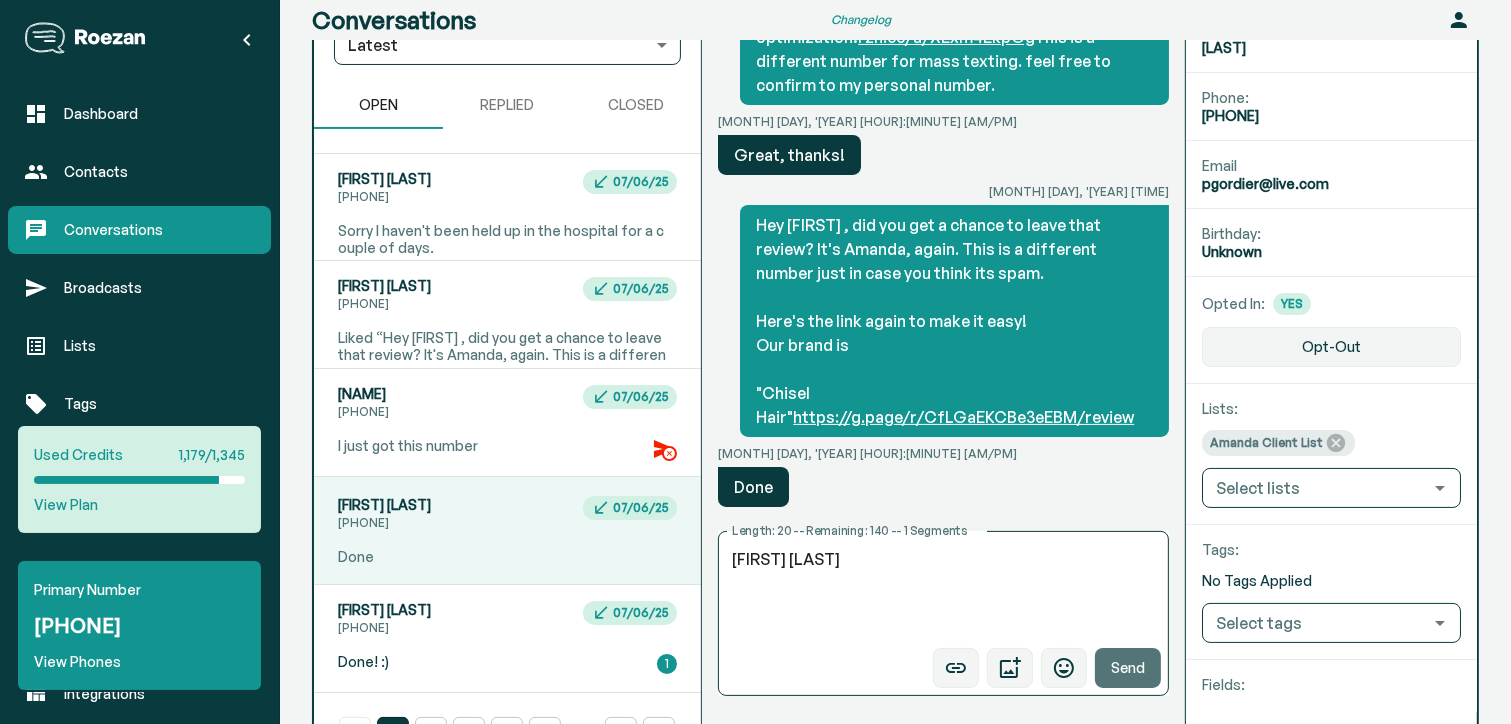 click on "Send" at bounding box center [1128, 668] 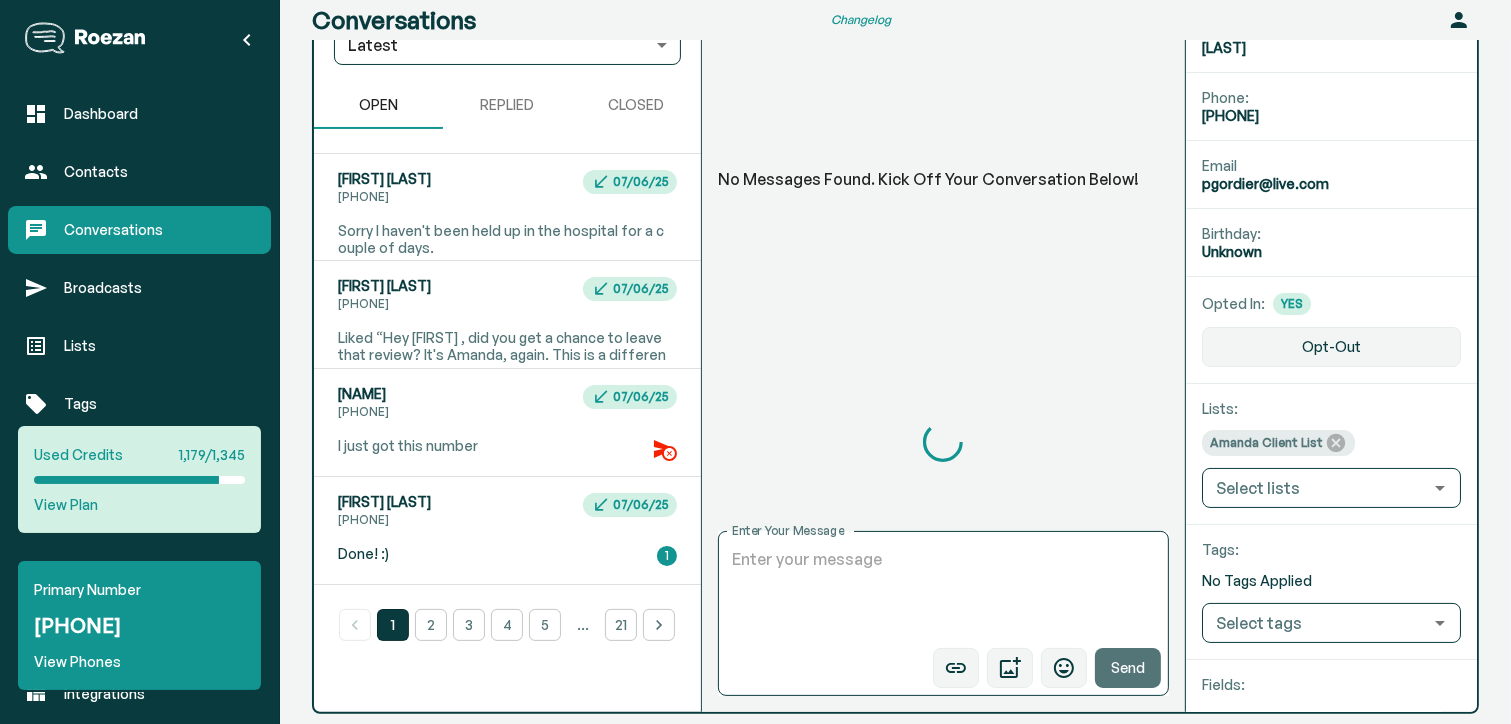 scroll, scrollTop: 436, scrollLeft: 0, axis: vertical 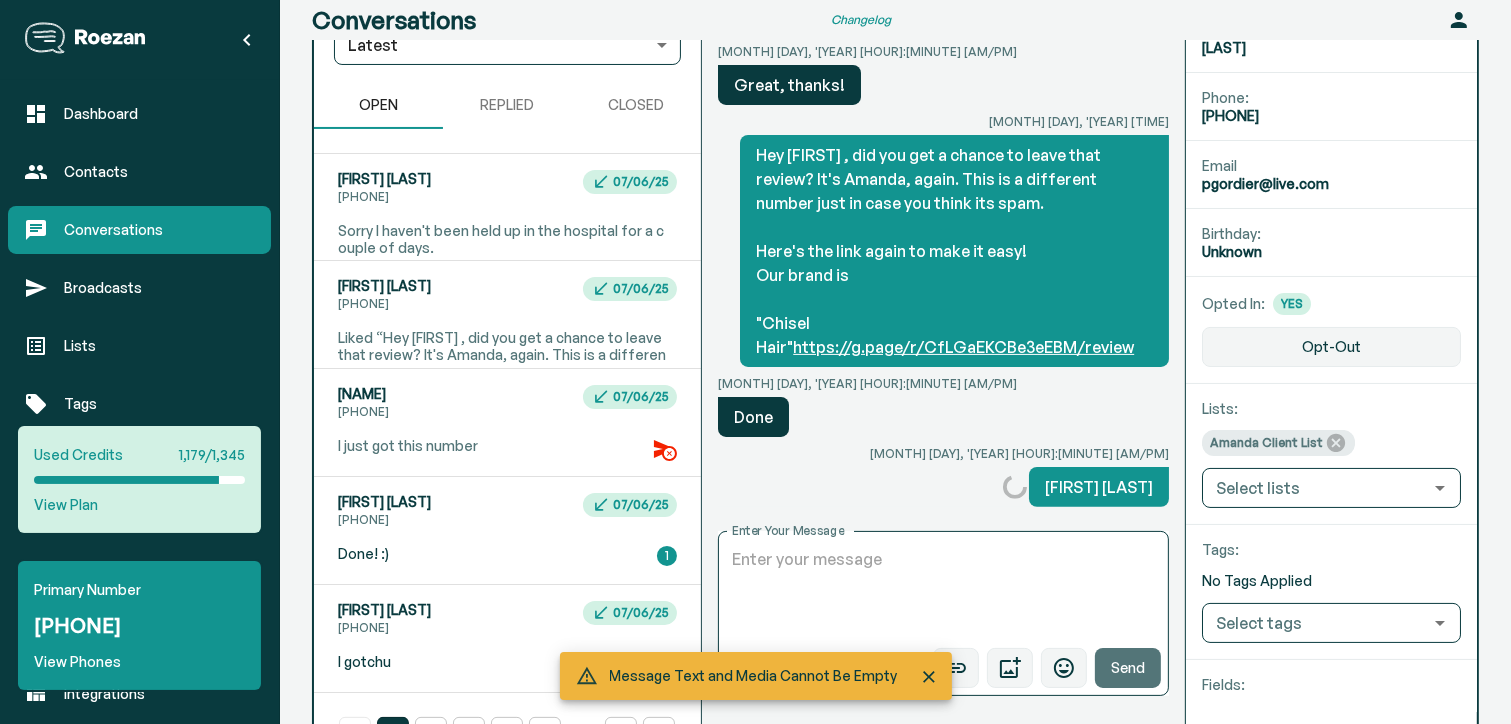 click on "Send" at bounding box center (1128, 668) 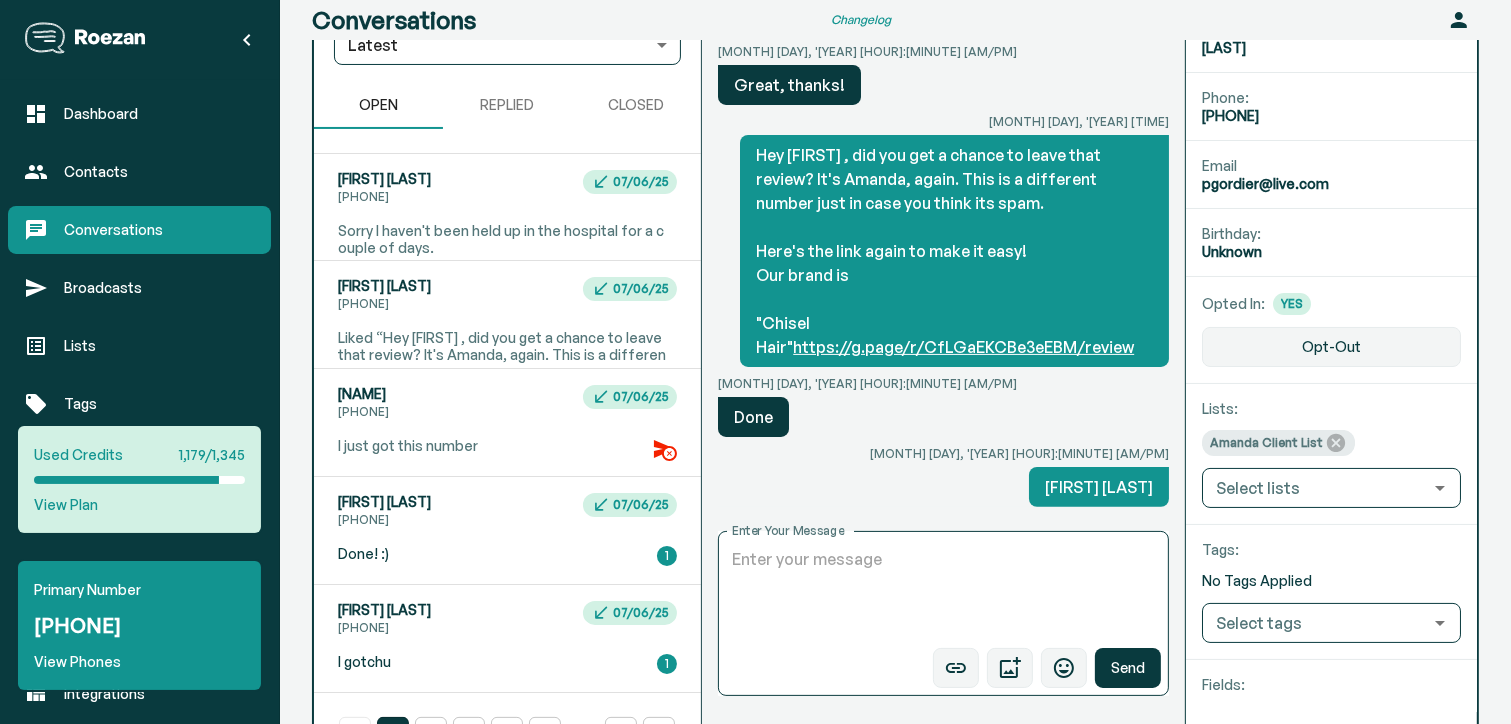 click on "[FIRST] [LAST] [PHONE] [MONTH]/[DAY]/[YEAR] Done! :)" at bounding box center (507, 314) 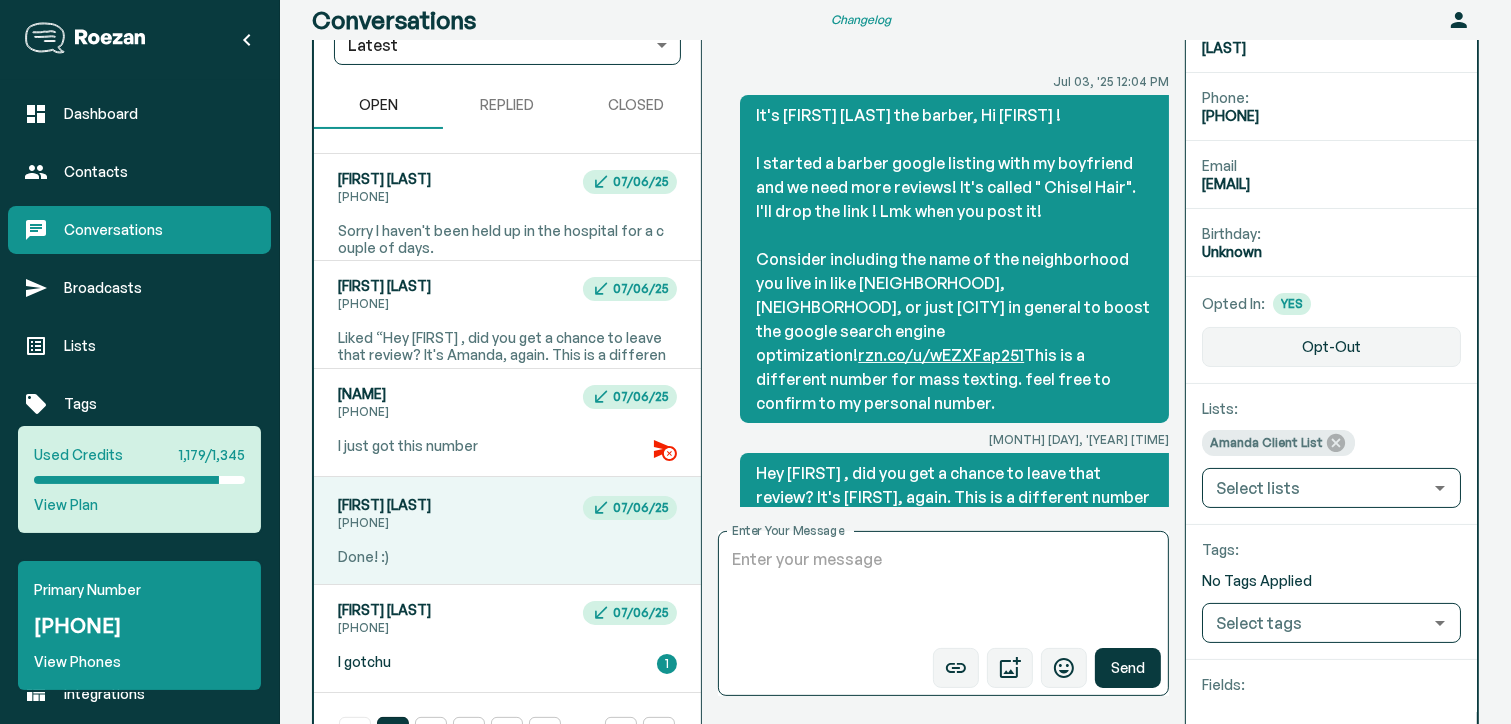 scroll, scrollTop: 296, scrollLeft: 0, axis: vertical 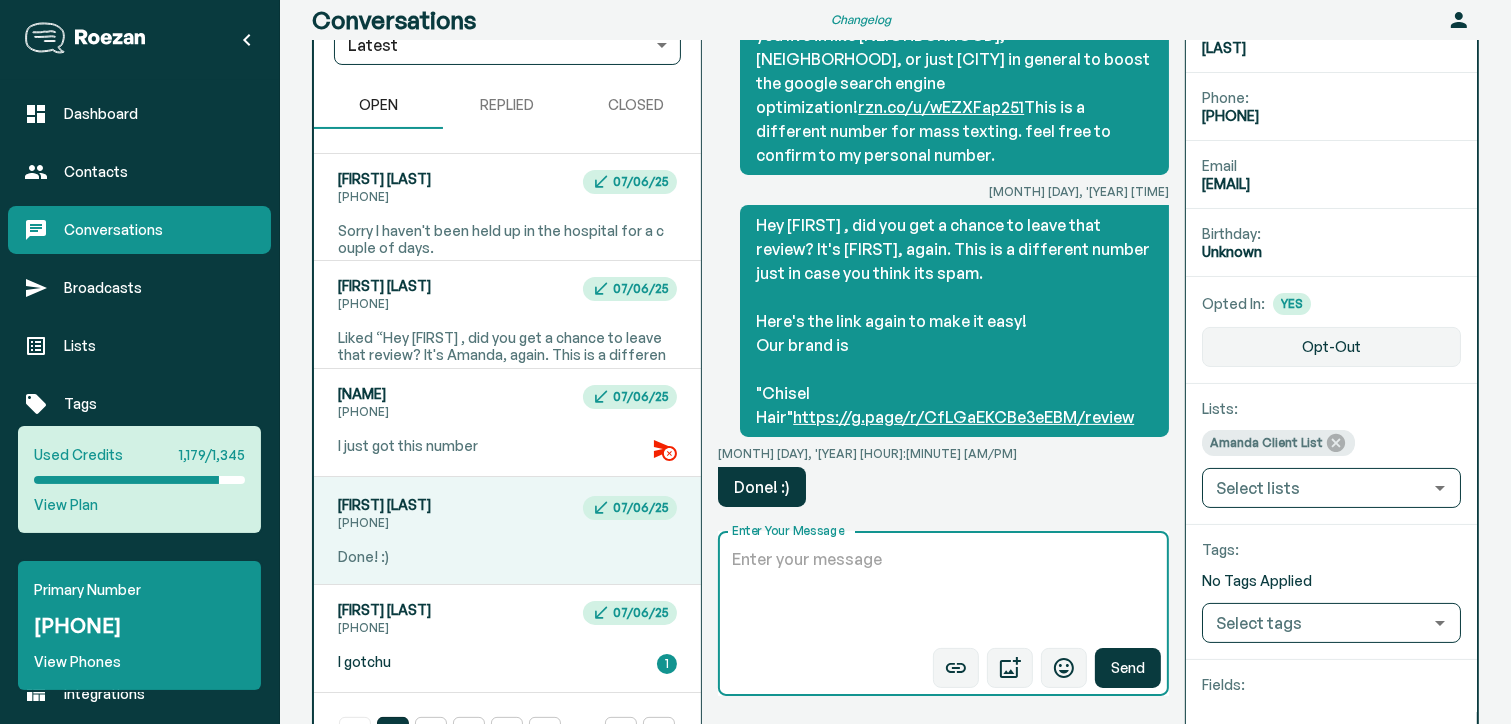 click on "Enter Your Message" at bounding box center (944, 594) 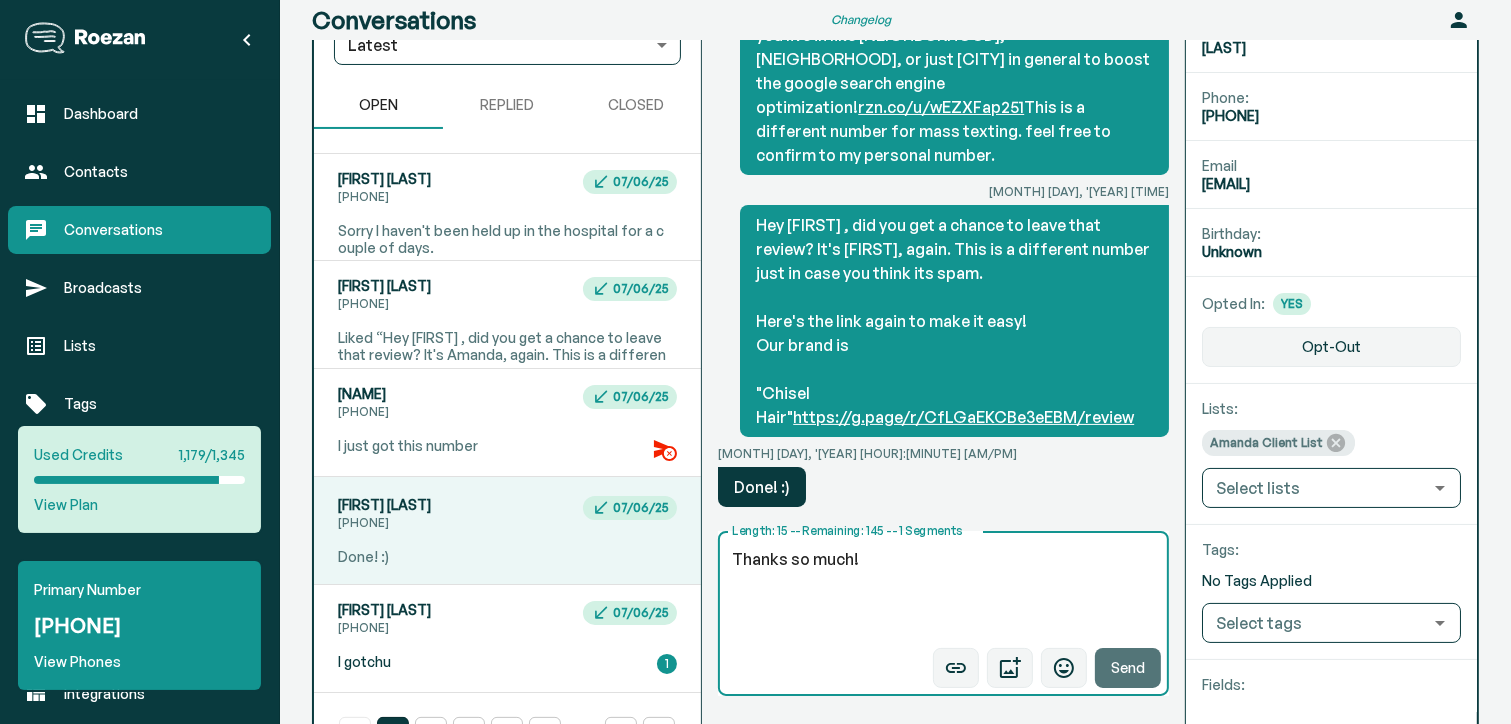 type on "Thanks so much!" 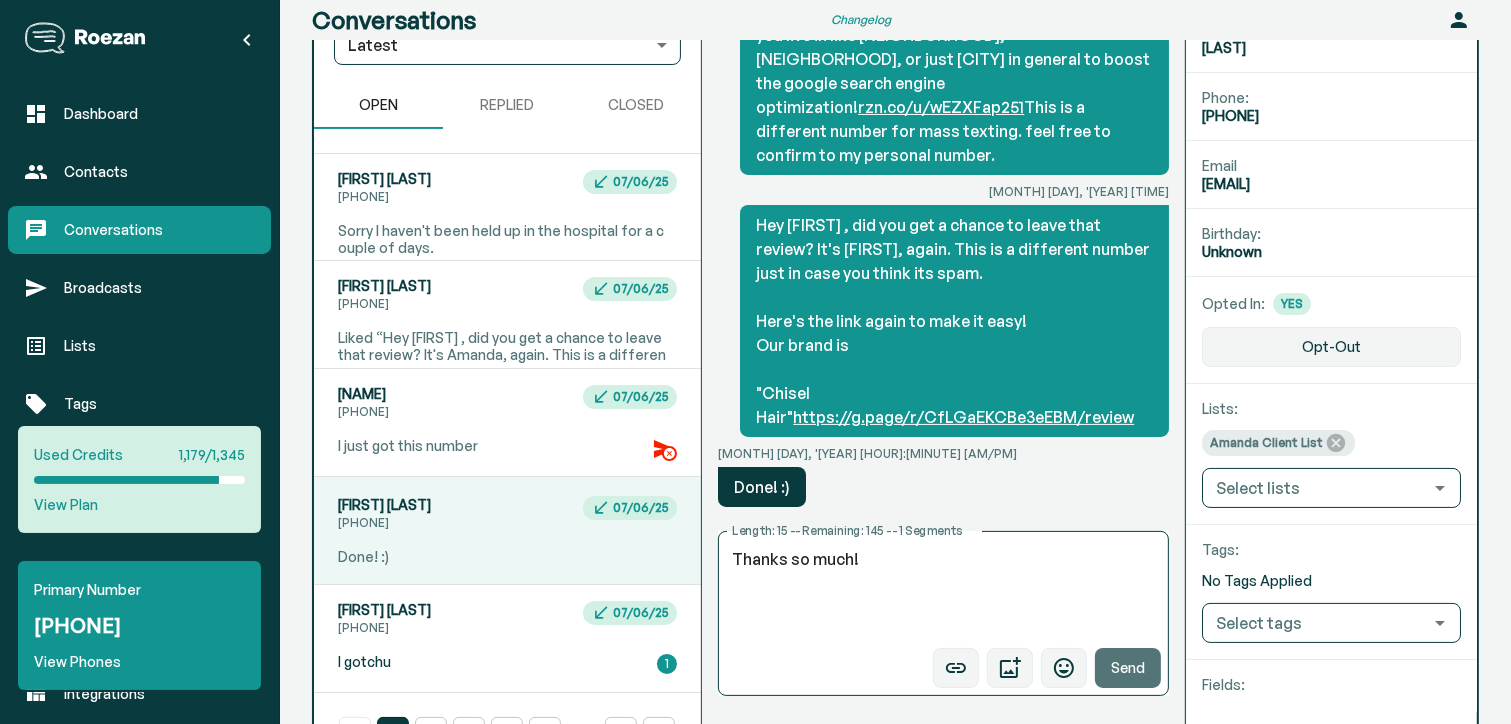 click on "Send" at bounding box center [1128, 668] 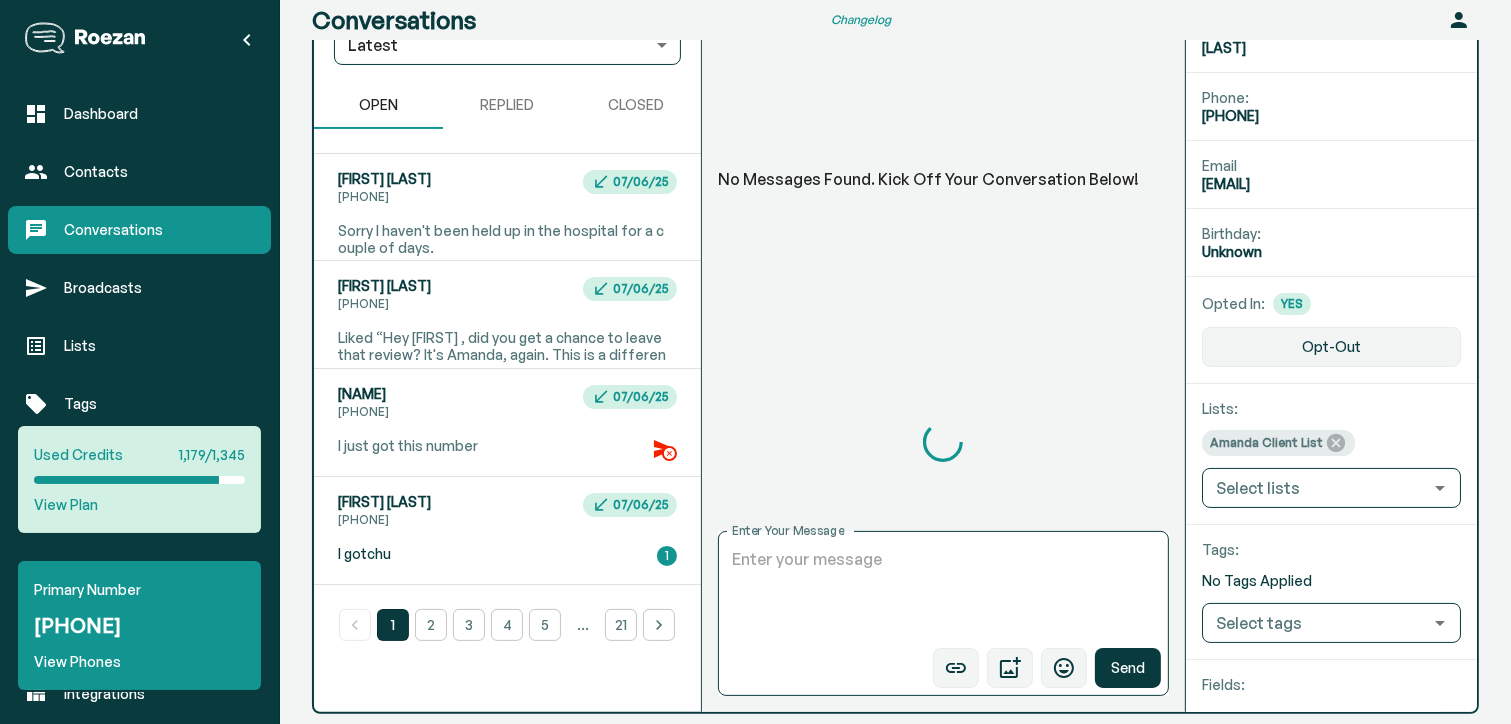 scroll, scrollTop: 365, scrollLeft: 0, axis: vertical 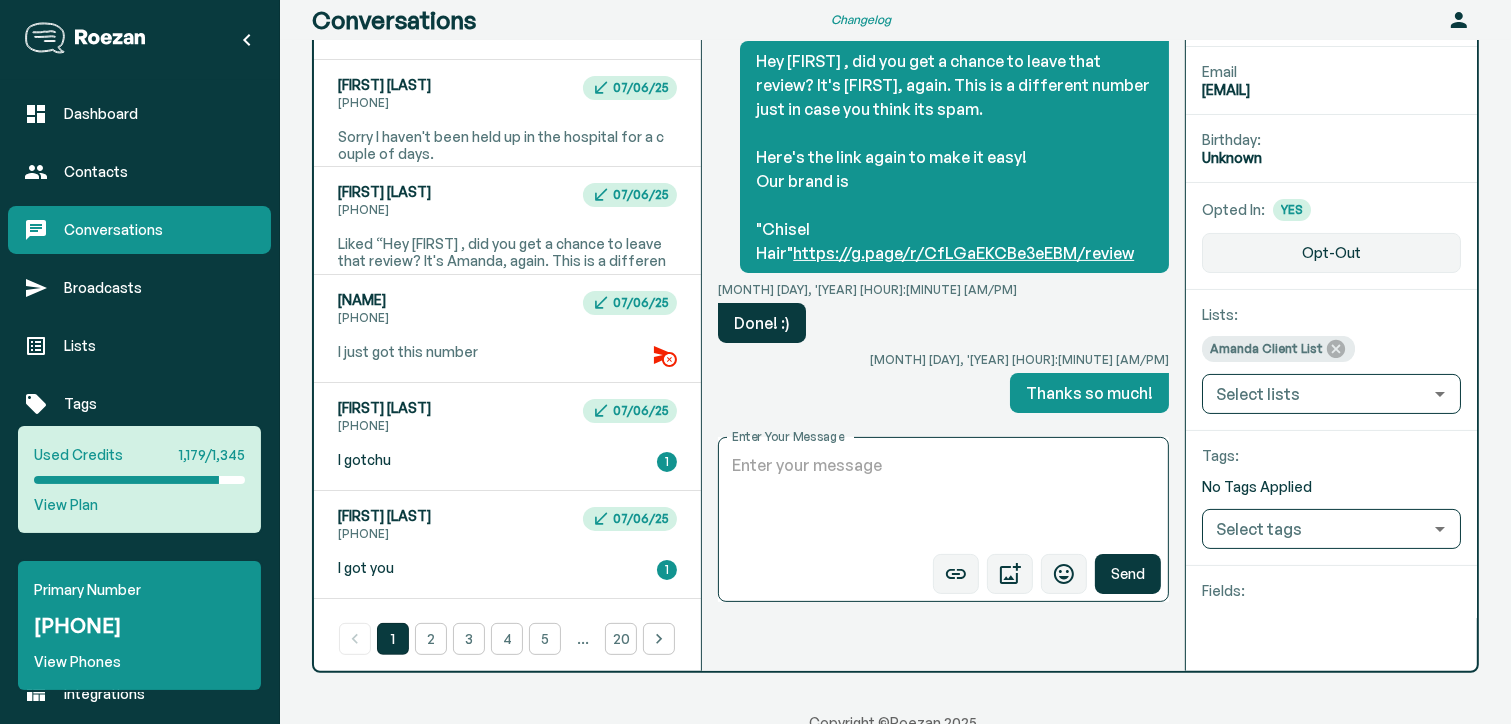 click on "2" at bounding box center [431, 639] 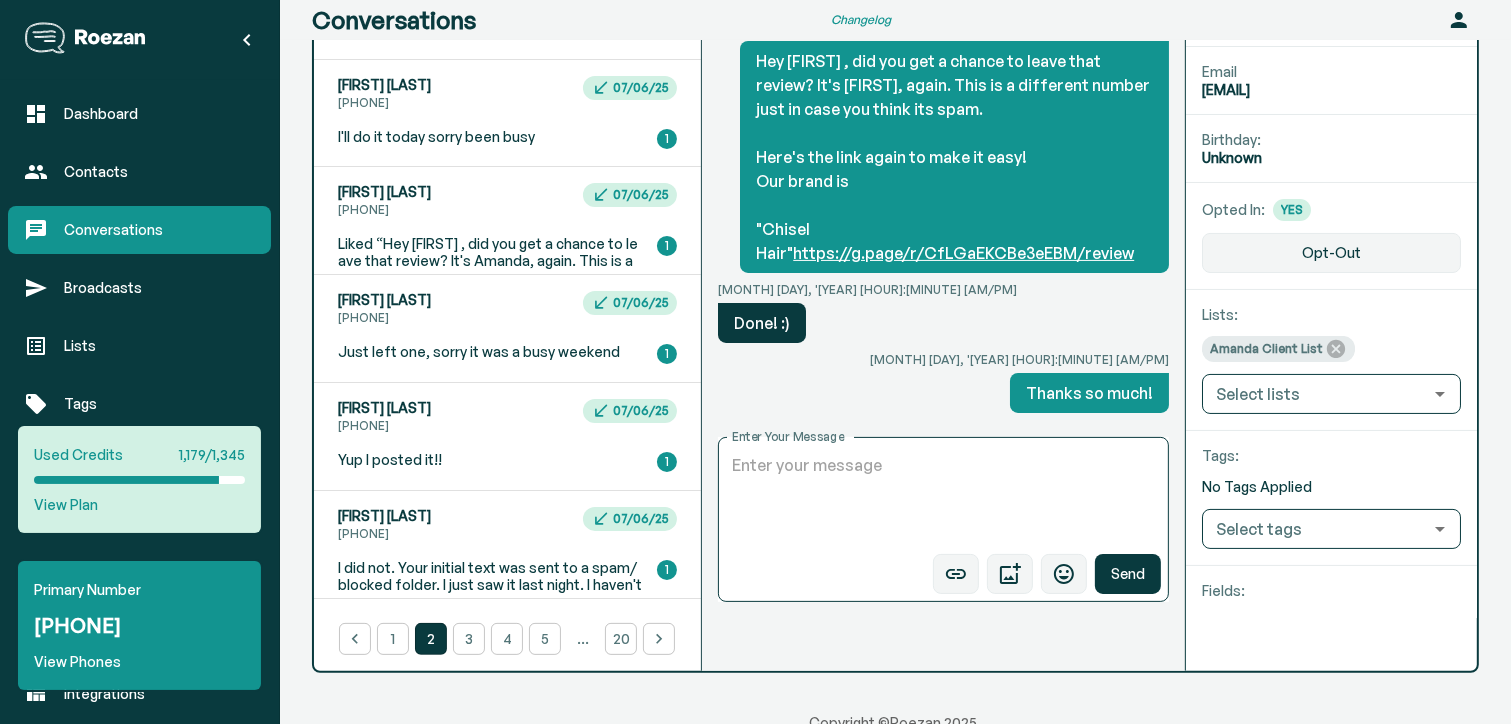 click on "I did not. Your initial text was sent to a spam/blocked folder. I just saw it last night. I haven't even fully read it. But I will leave you one soon." at bounding box center [491, 287] 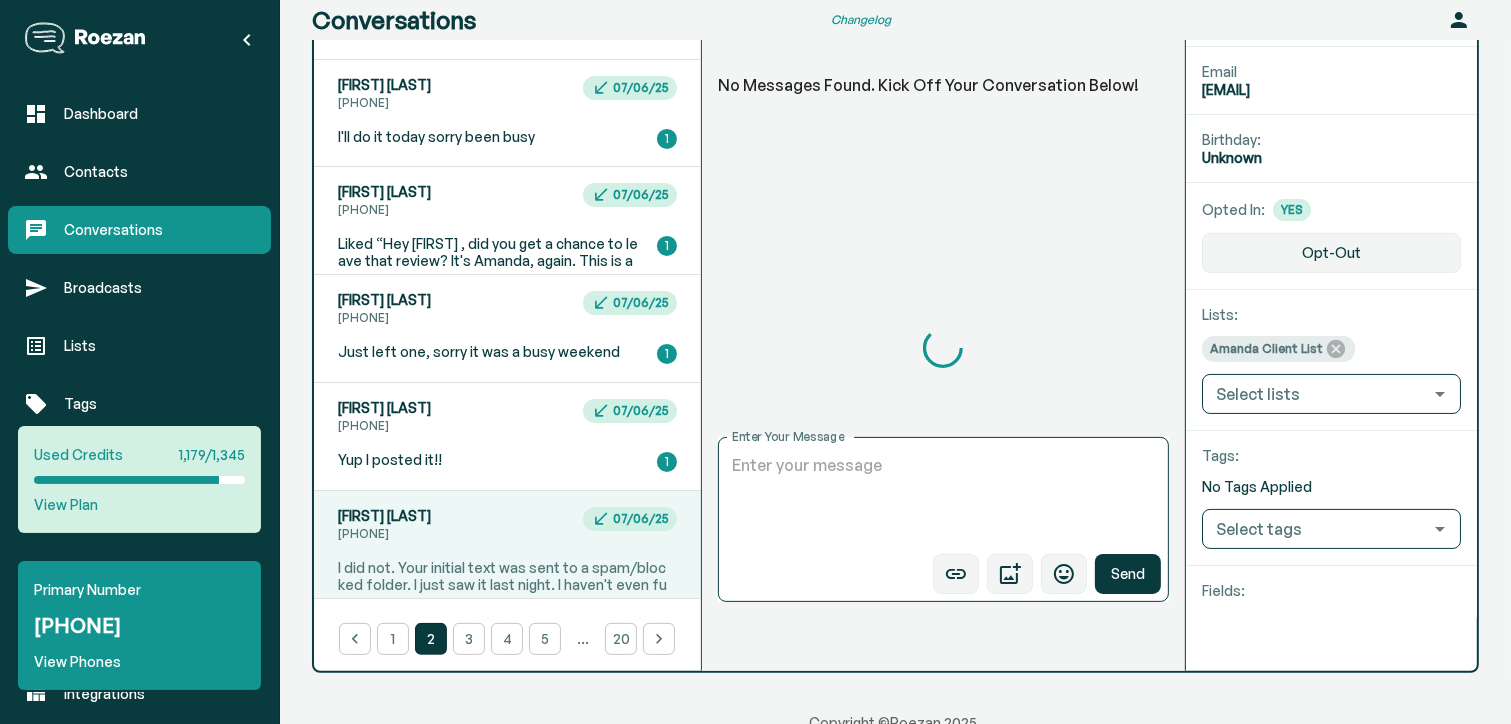 scroll, scrollTop: 368, scrollLeft: 0, axis: vertical 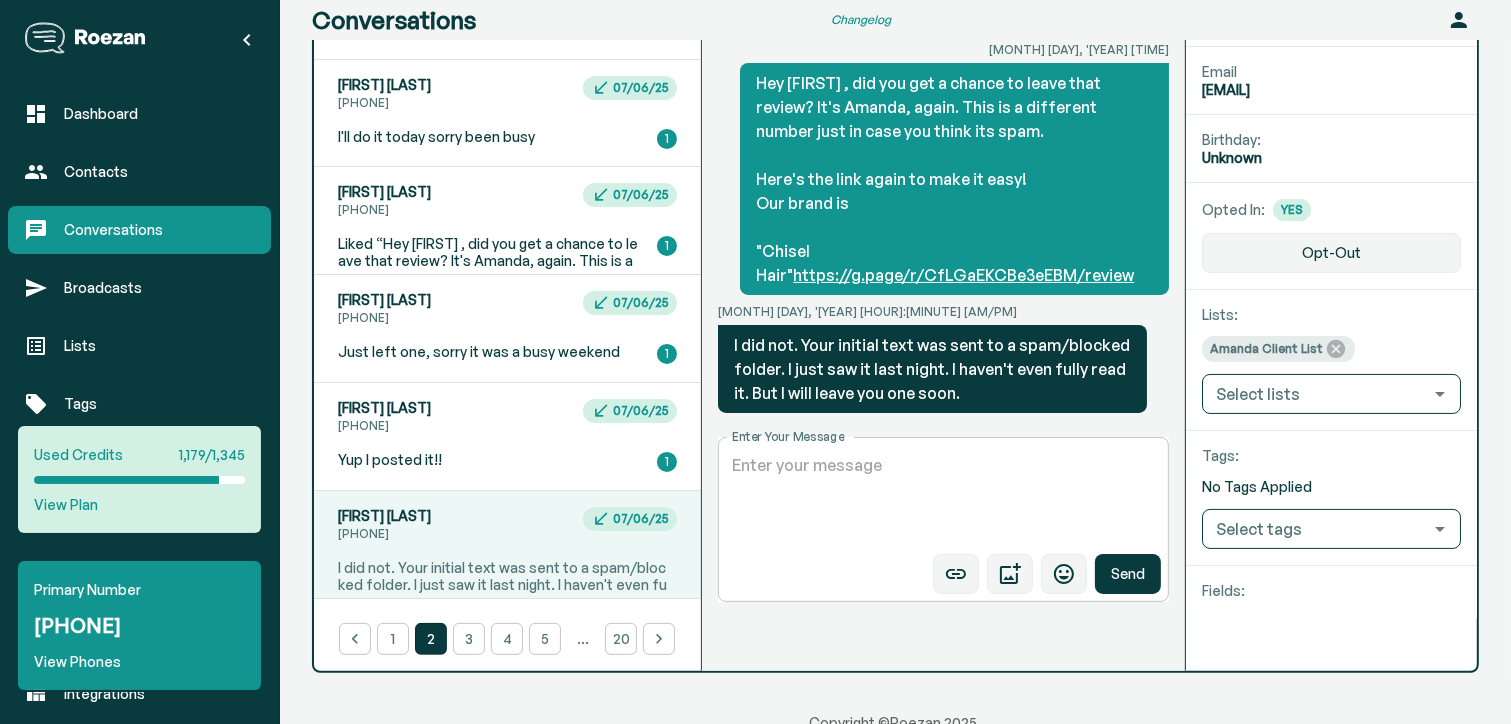 click on "Enter Your Message" at bounding box center [944, 500] 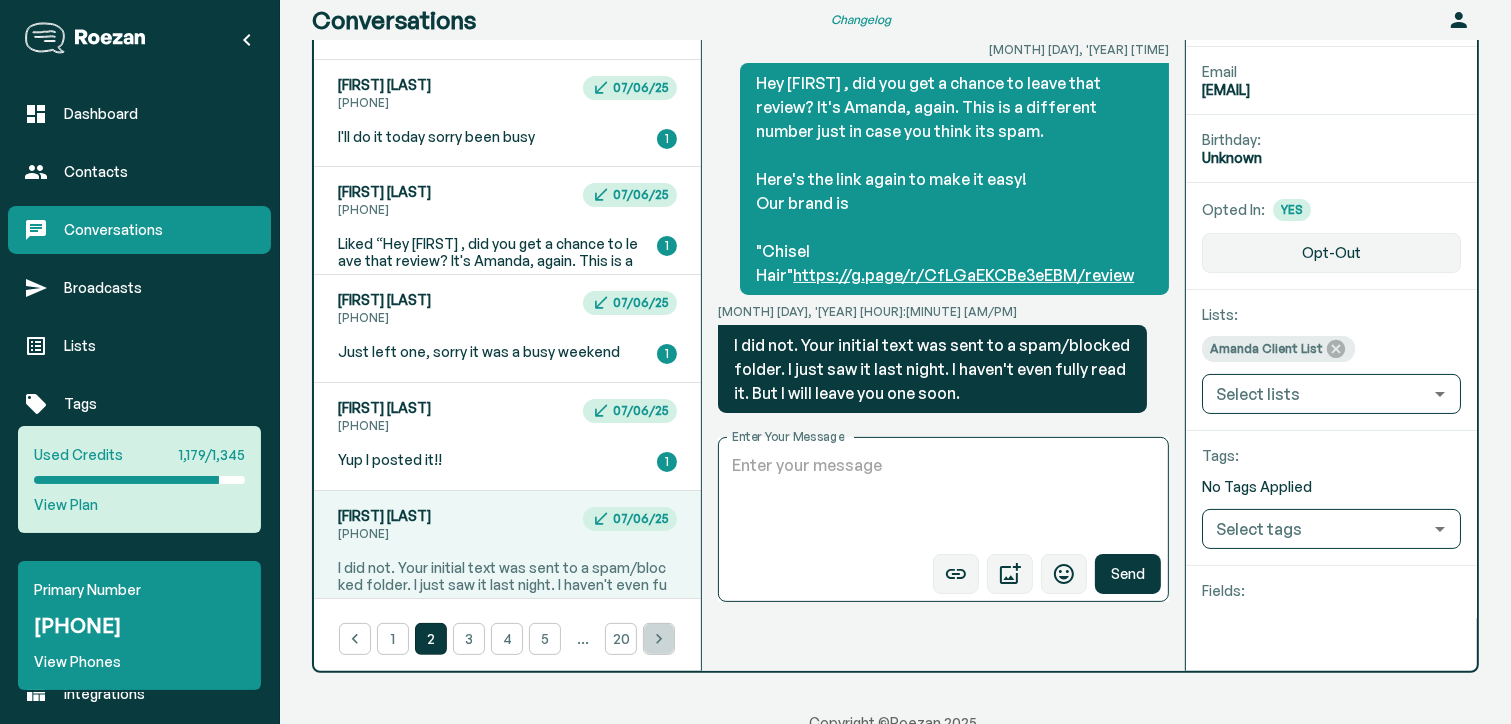 click at bounding box center [659, 639] 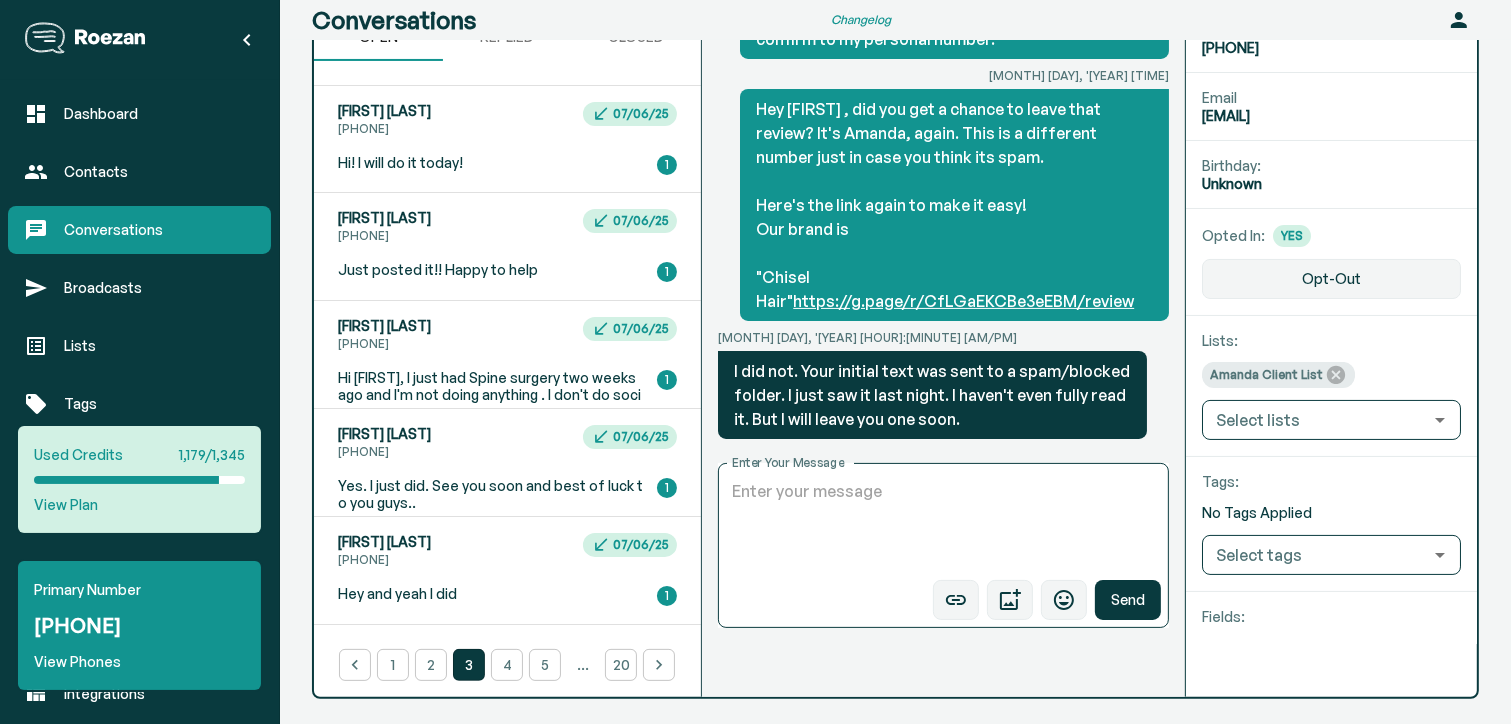 scroll, scrollTop: 315, scrollLeft: 0, axis: vertical 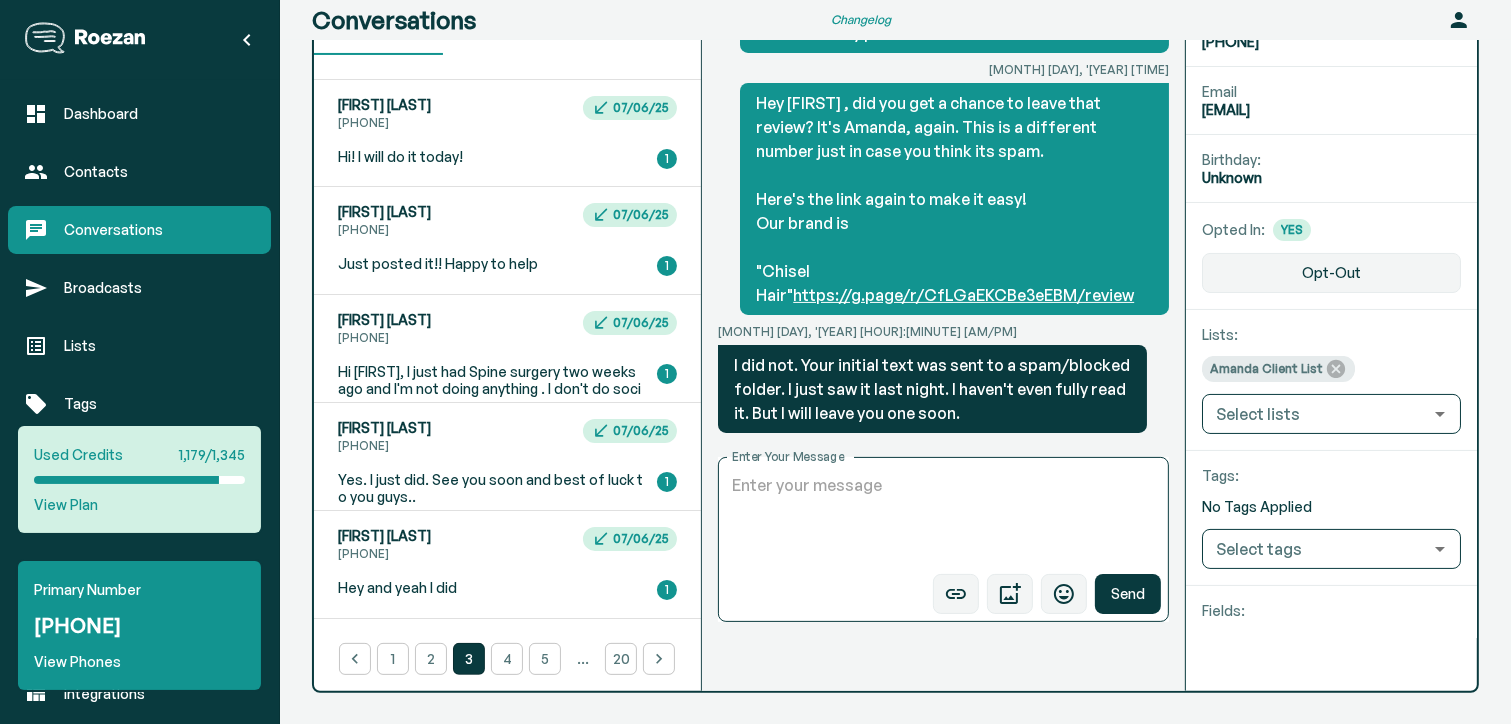 click at bounding box center [659, 659] 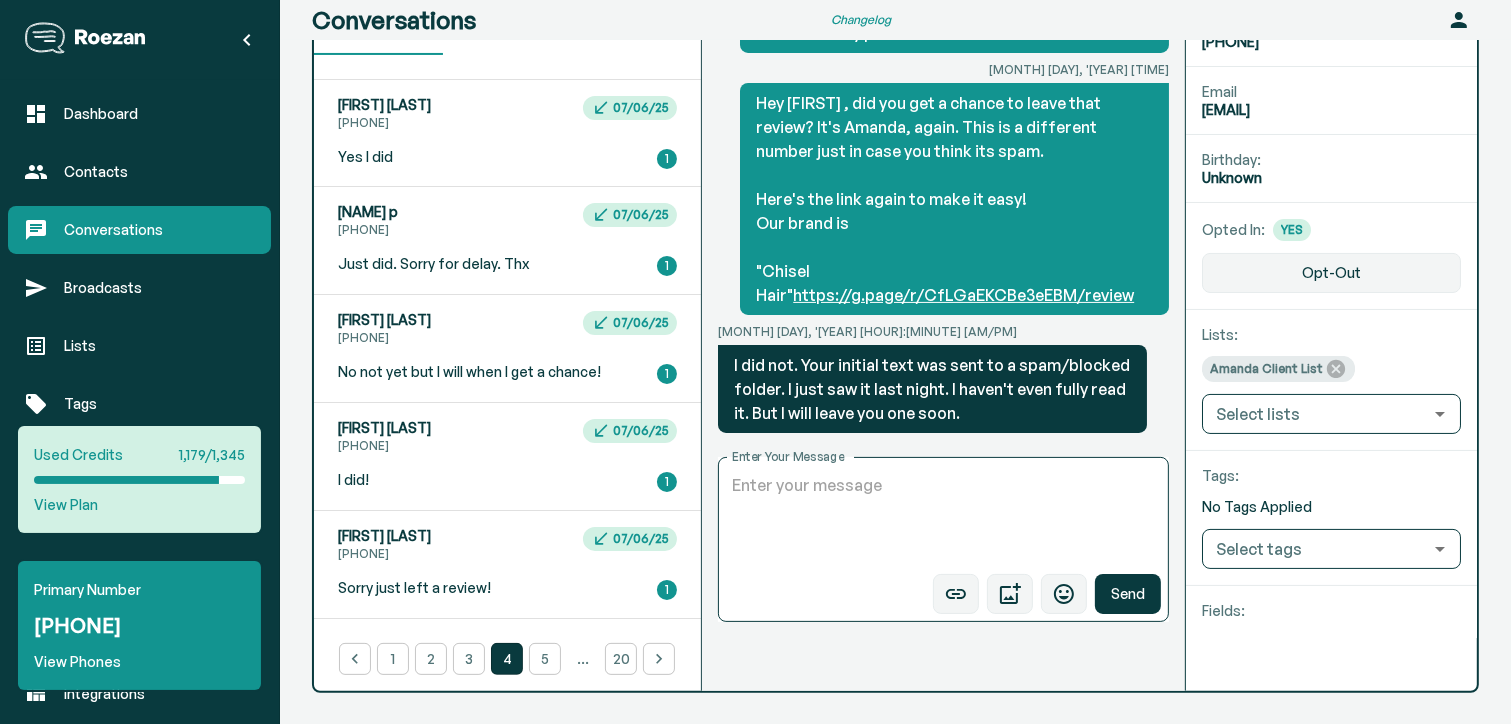 click at bounding box center (659, 659) 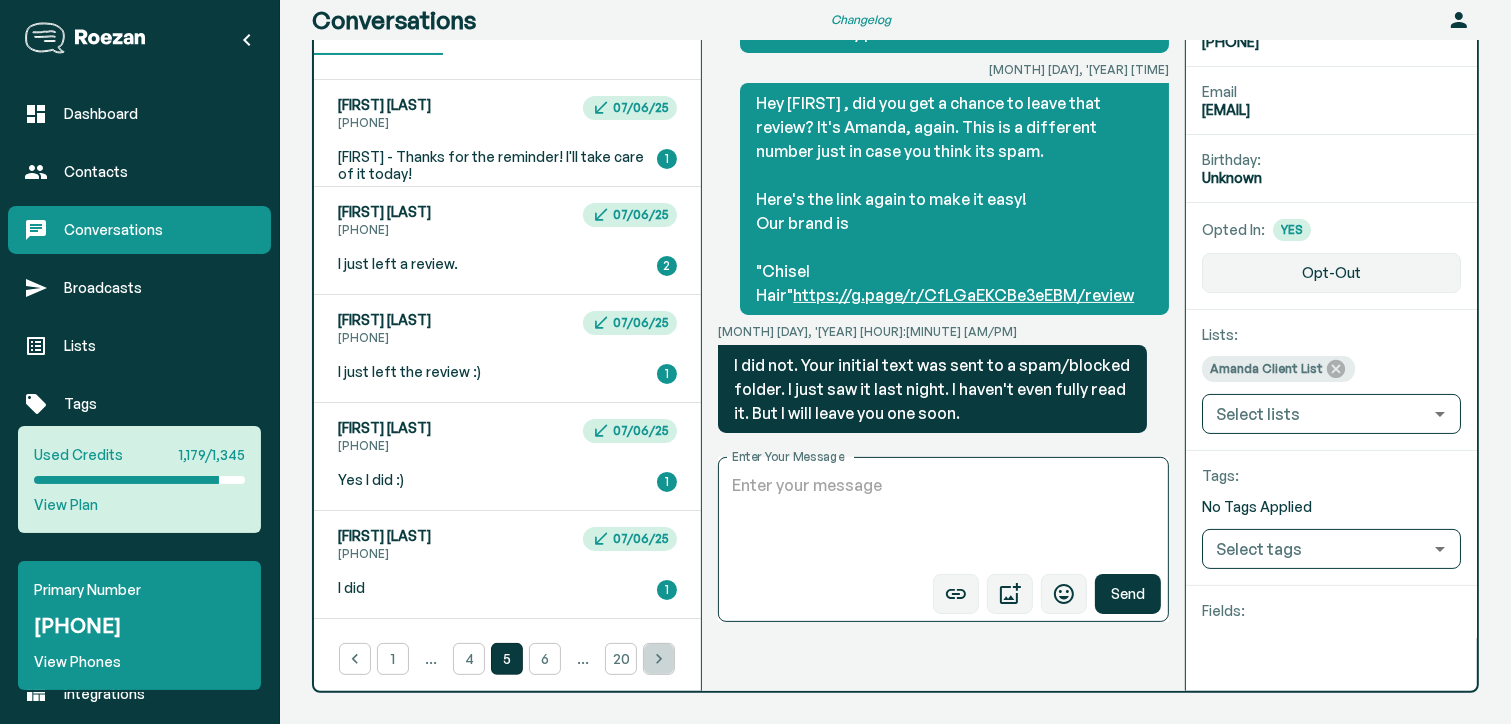 click at bounding box center [659, 659] 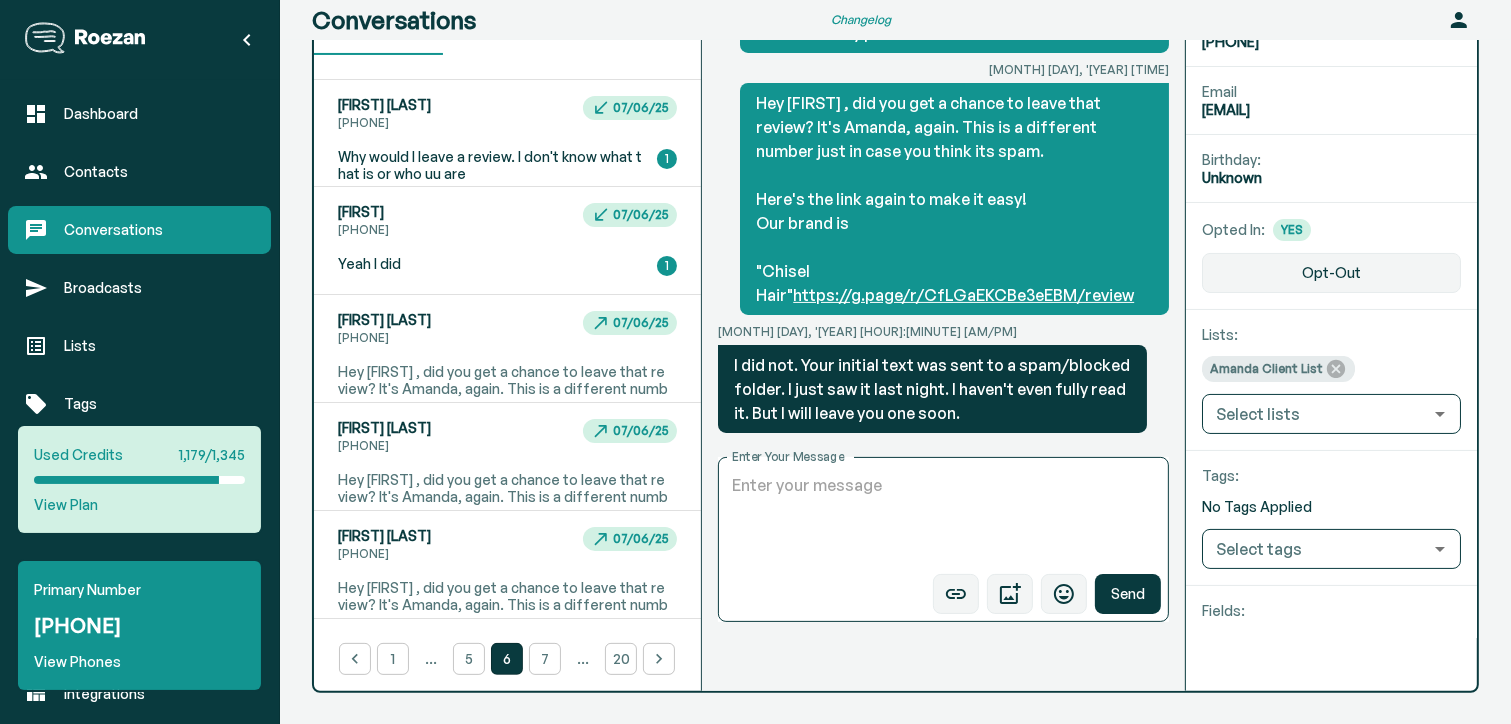 click on "Why would I leave a review. I don't know what that is or who uu are" at bounding box center [491, 165] 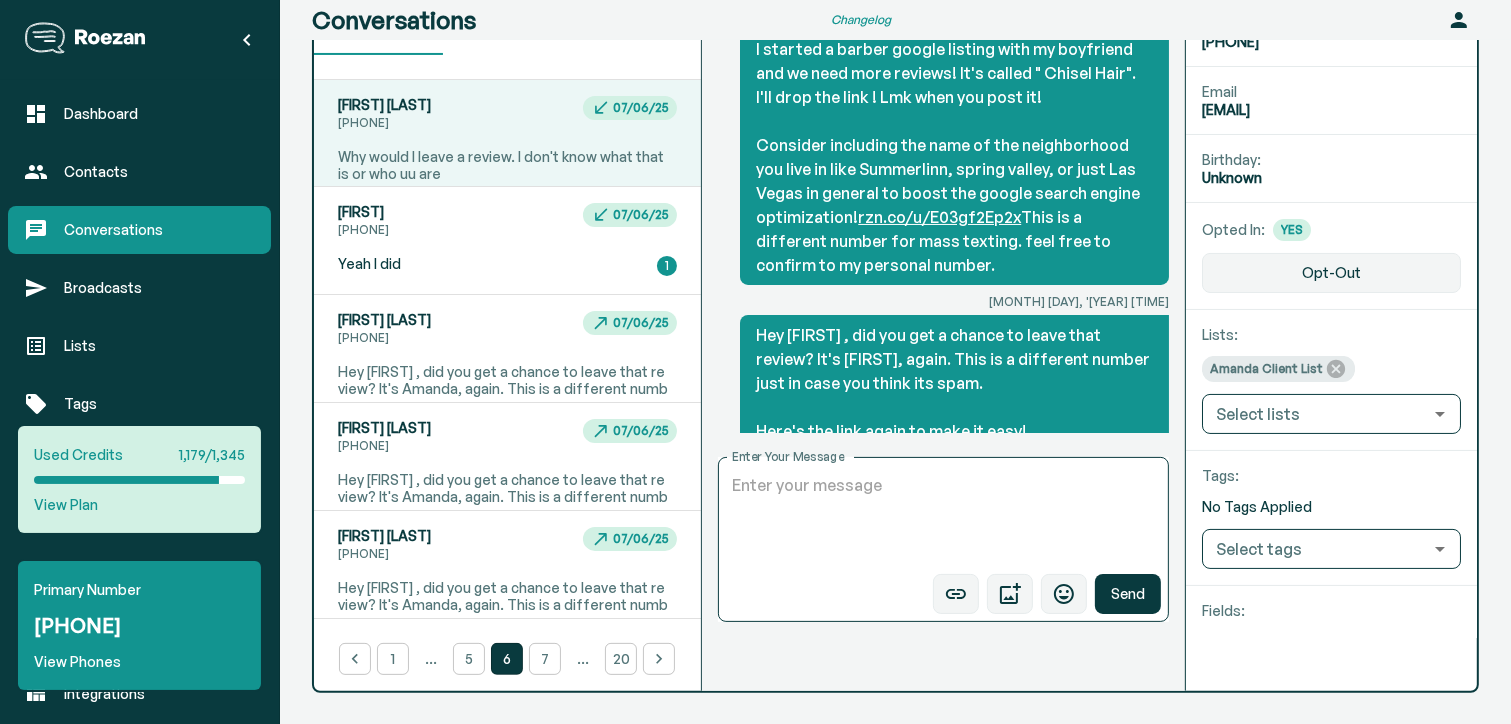 scroll, scrollTop: 0, scrollLeft: 0, axis: both 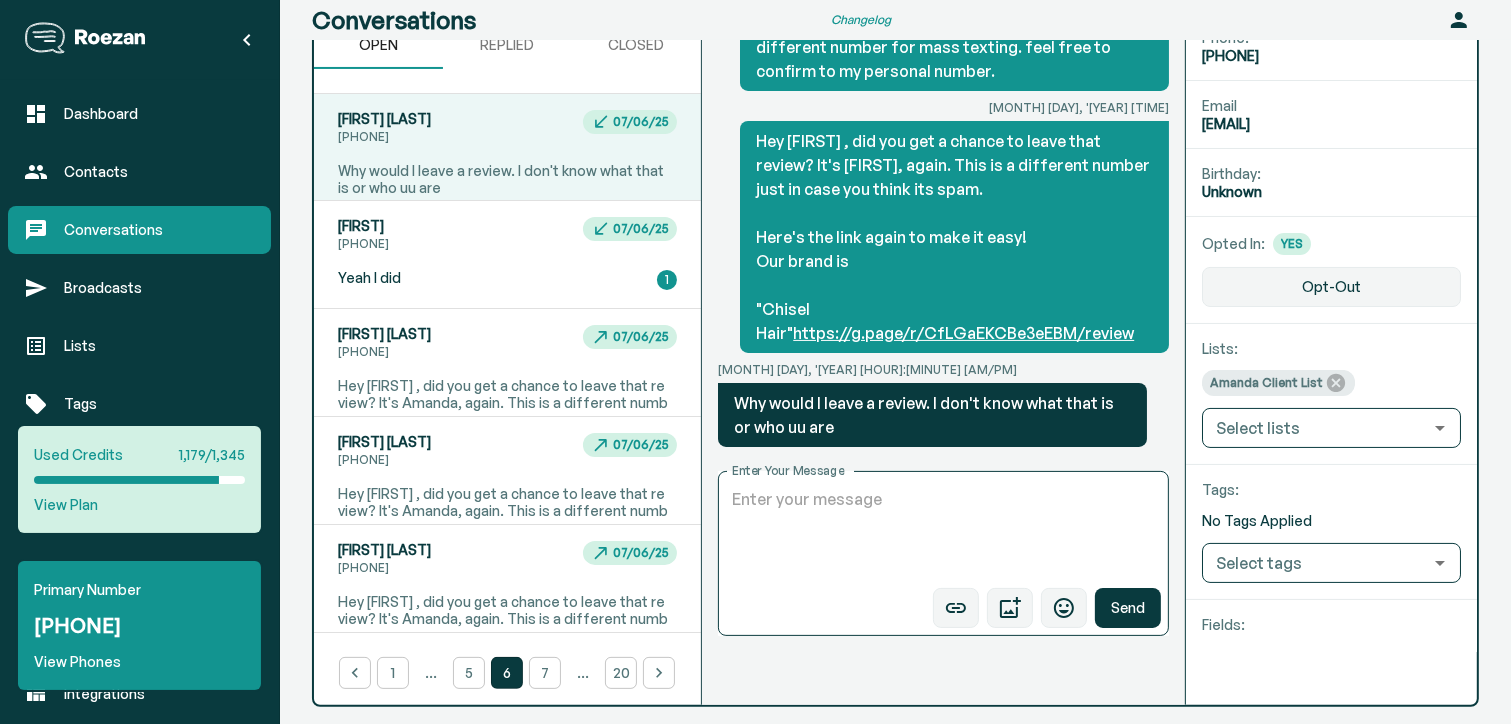 click at bounding box center (659, 673) 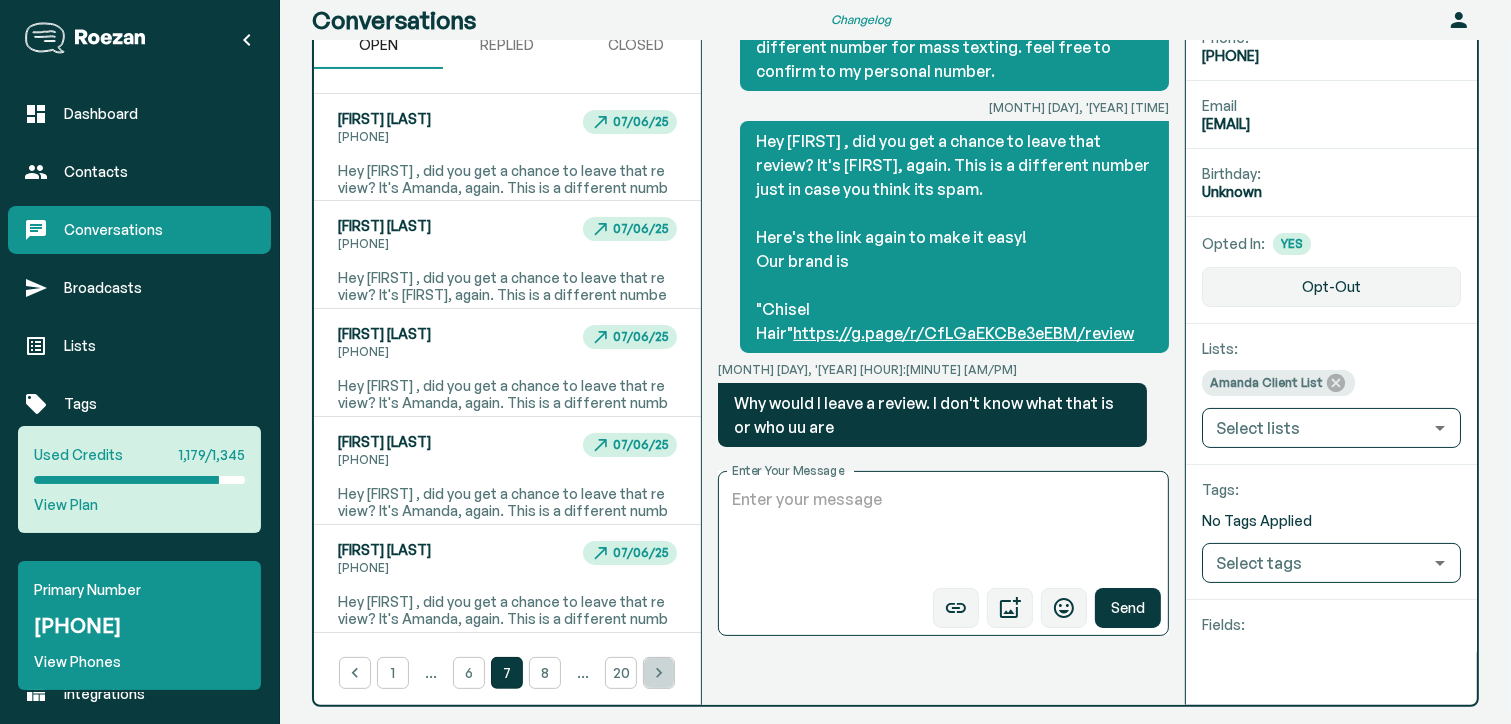 click at bounding box center (659, 673) 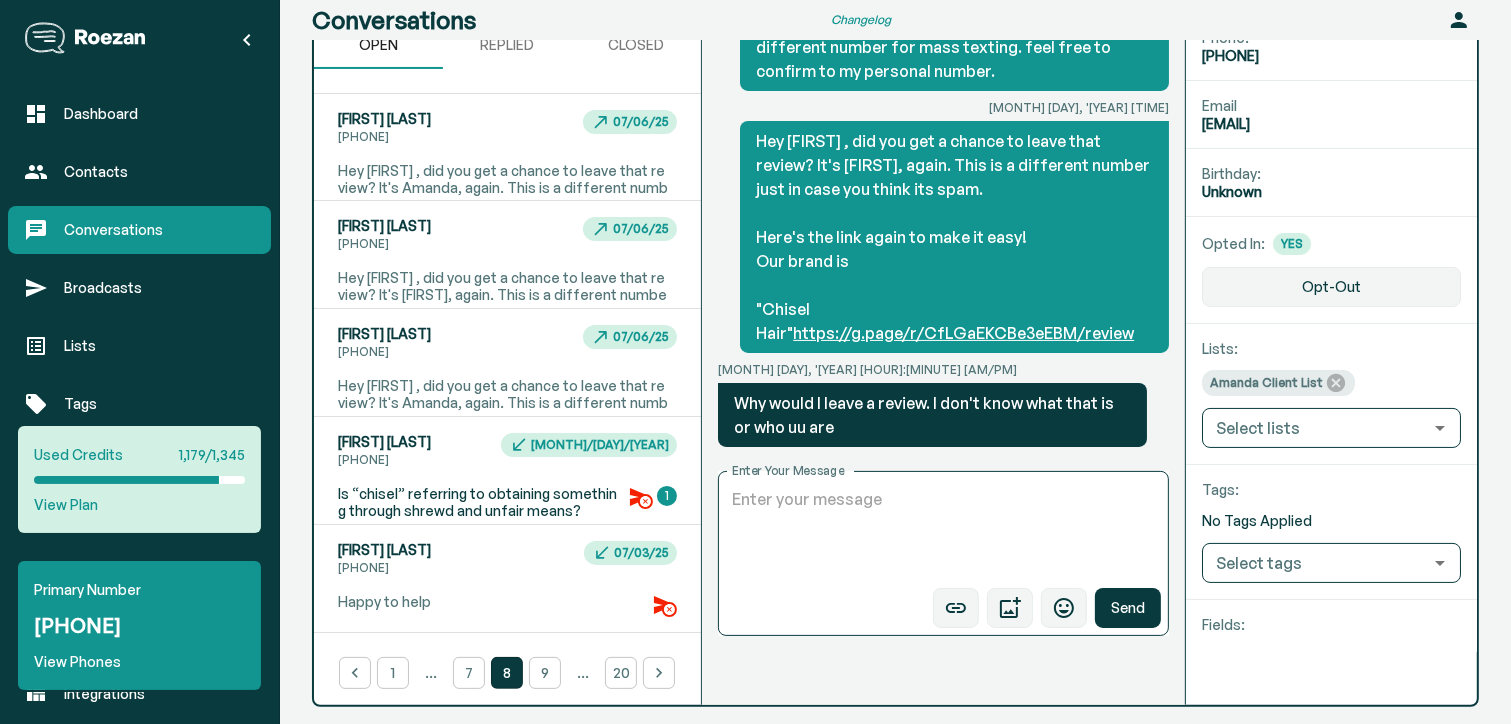 click on "[FIRST] [LAST] [PHONE] [MONTH]/[DAY]/[YEAR]" at bounding box center [507, 235] 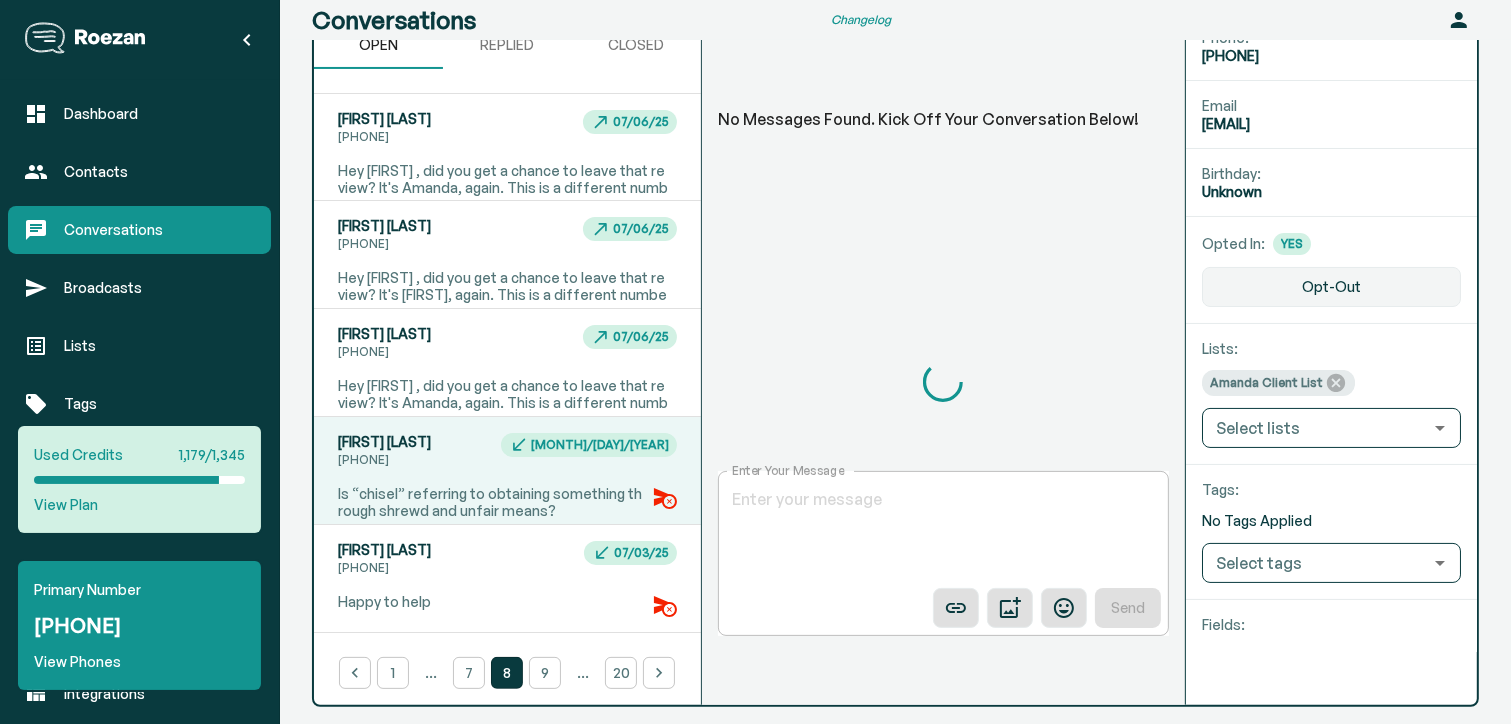 scroll, scrollTop: 248, scrollLeft: 0, axis: vertical 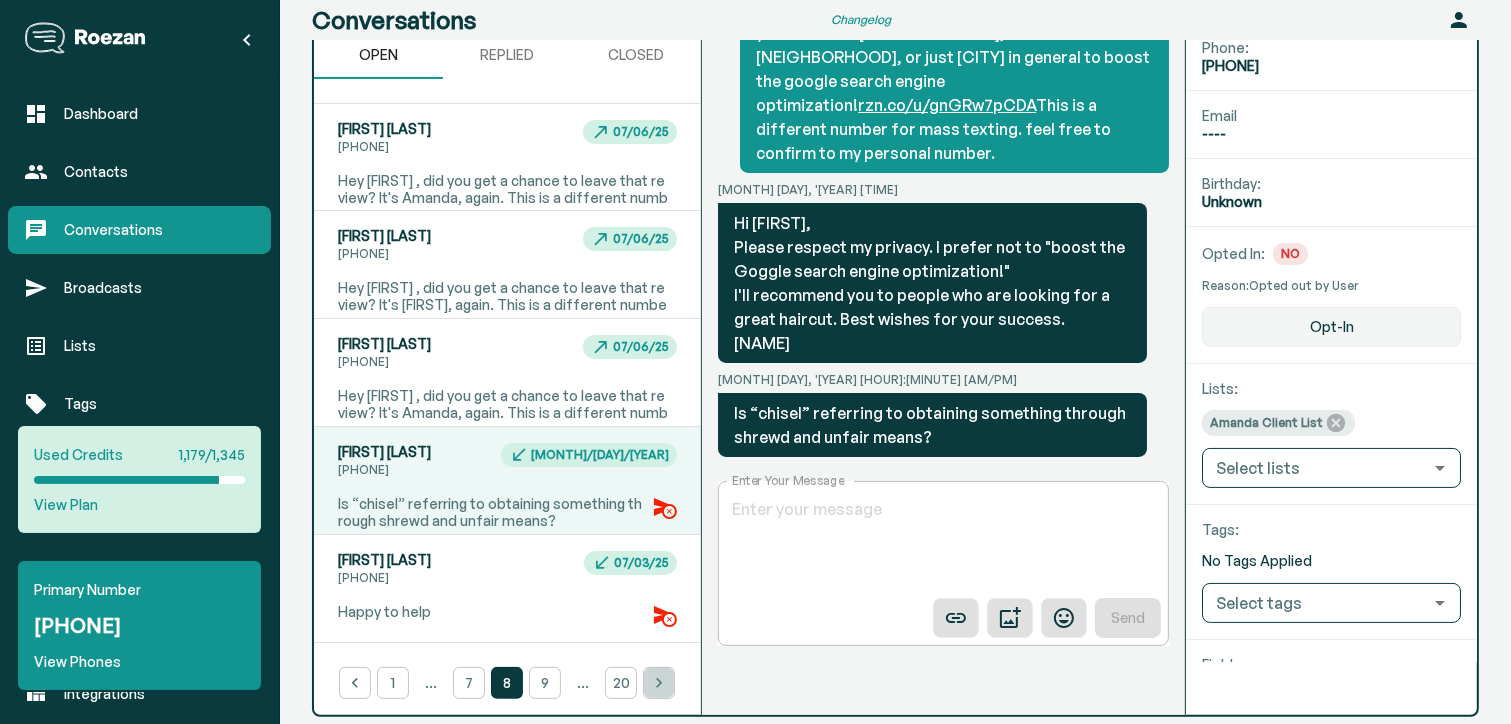 click at bounding box center [659, 683] 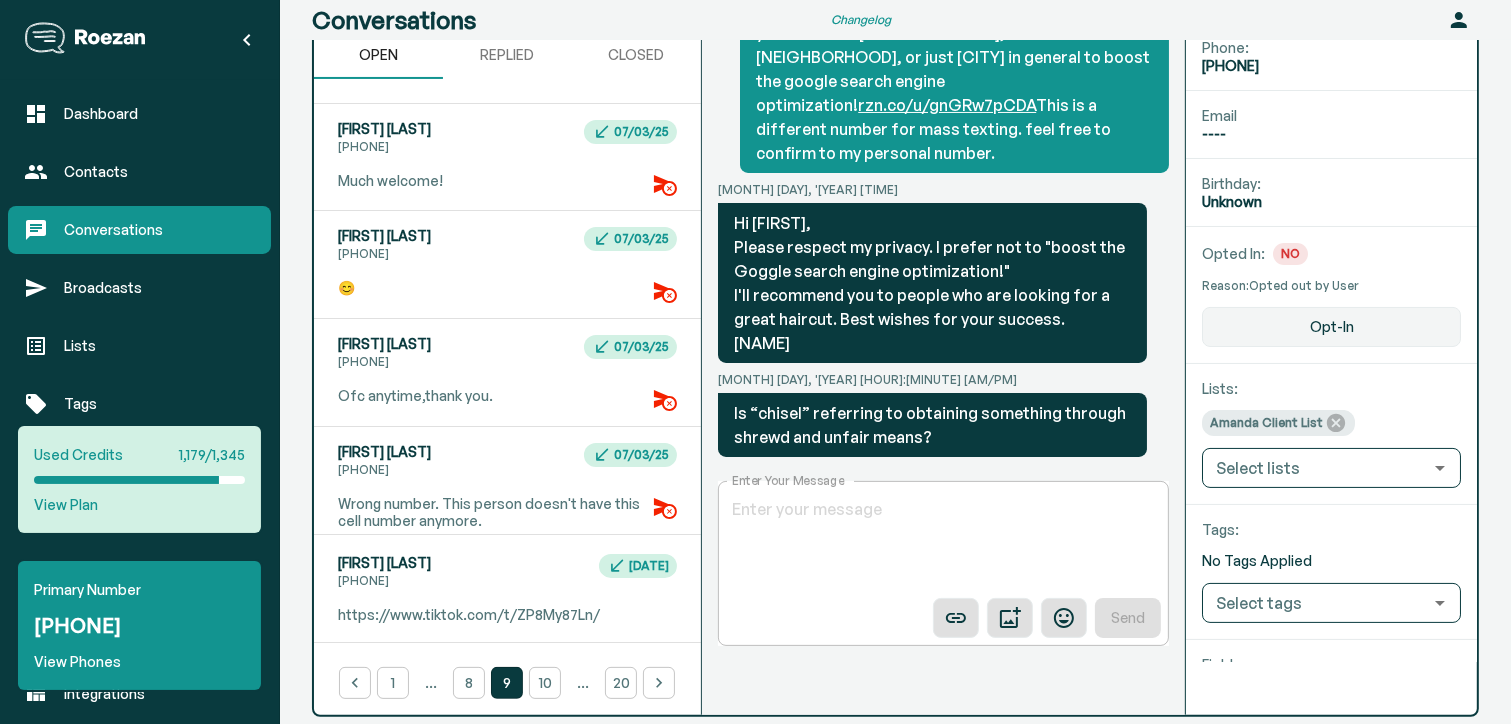 click at bounding box center (659, 683) 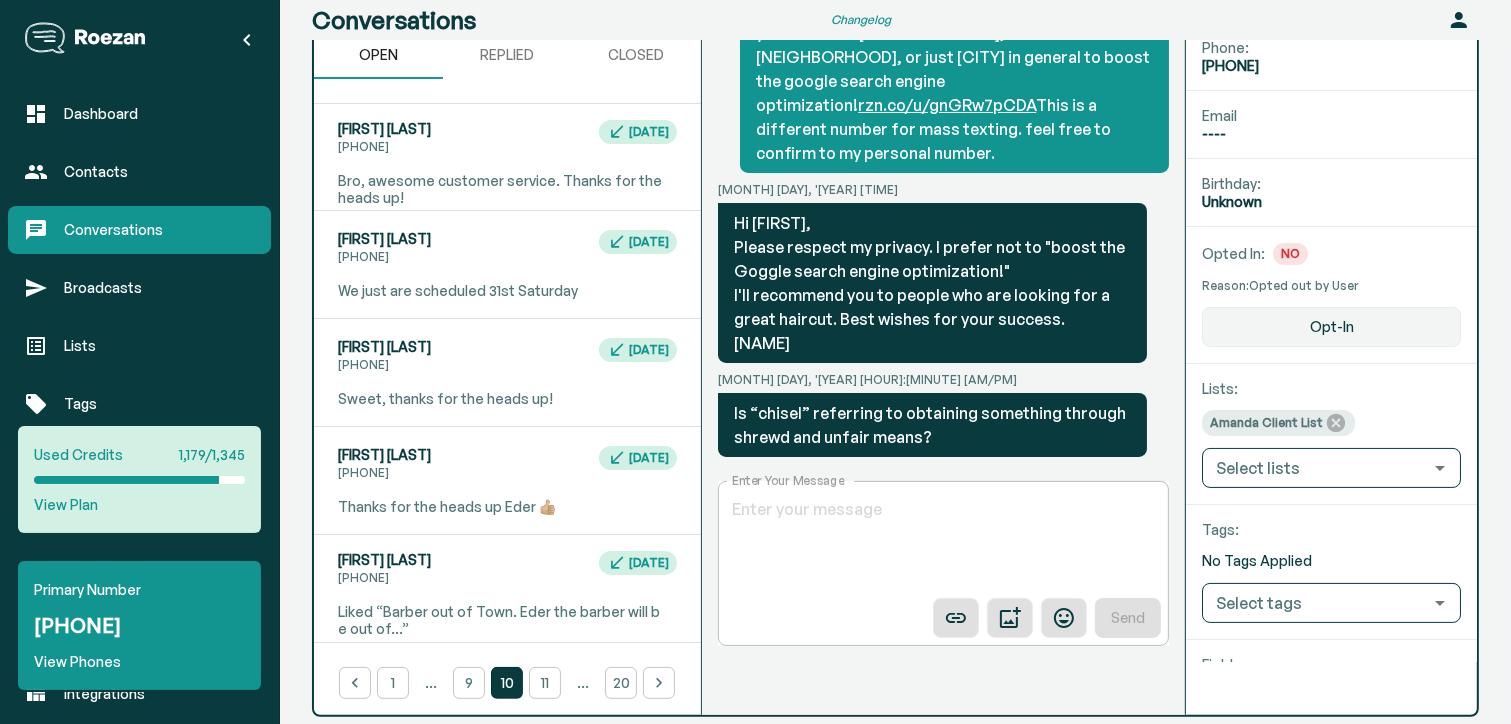 click at bounding box center (355, 683) 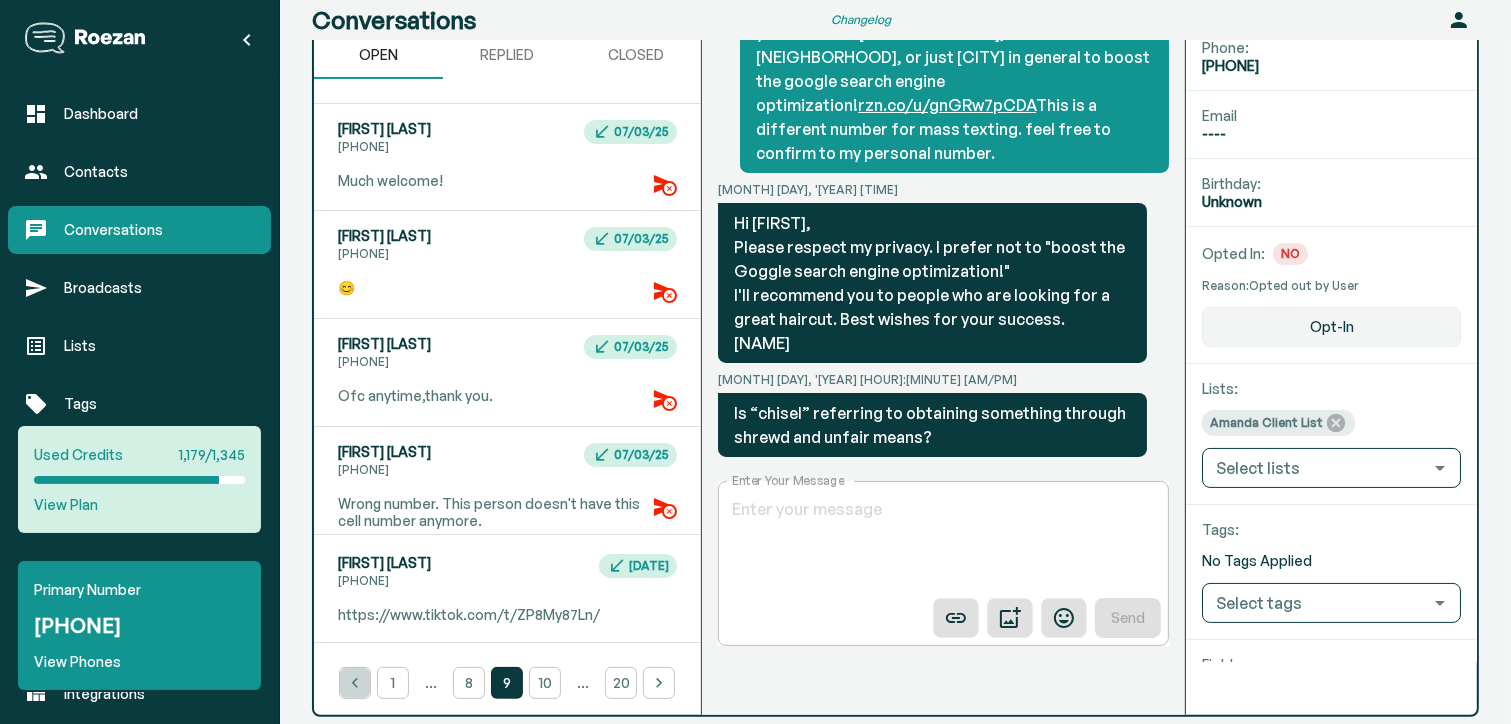 click at bounding box center [355, 683] 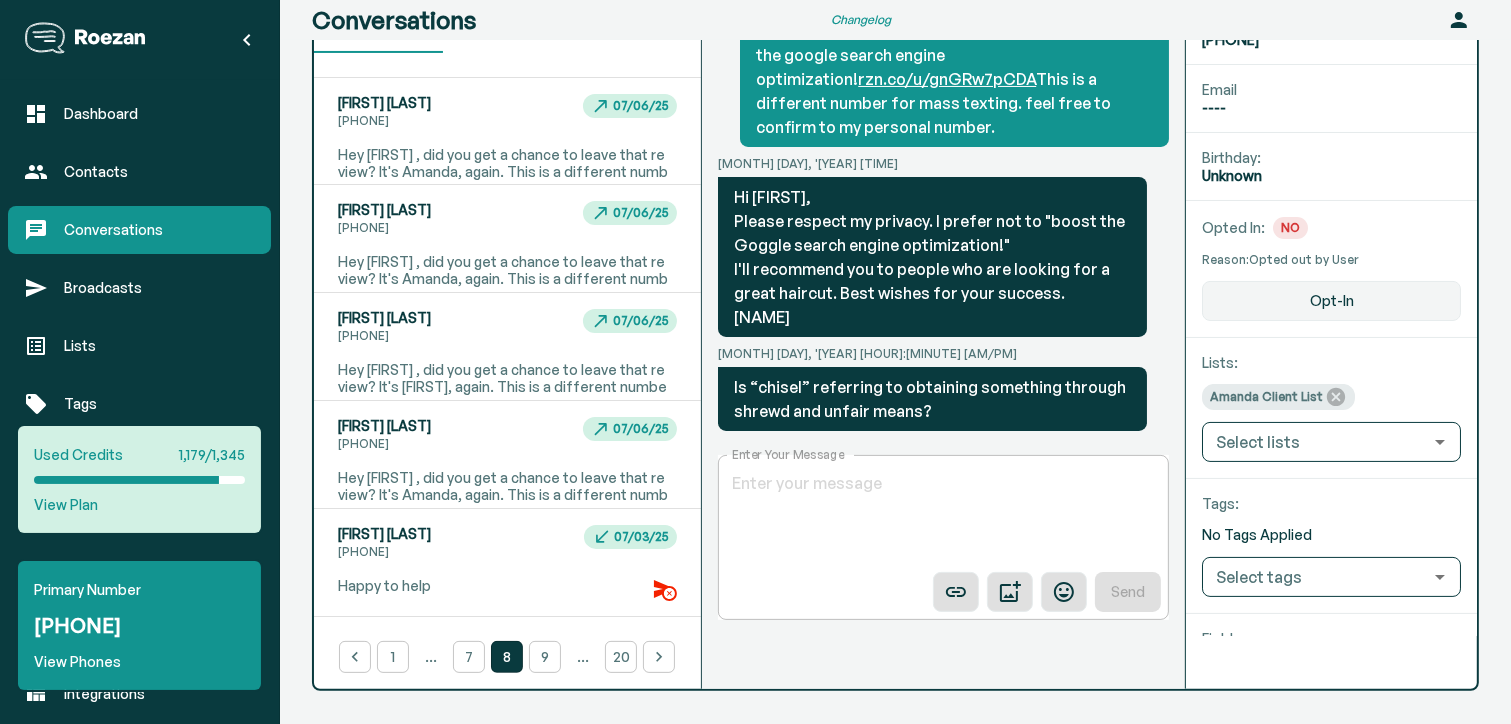 scroll, scrollTop: 324, scrollLeft: 0, axis: vertical 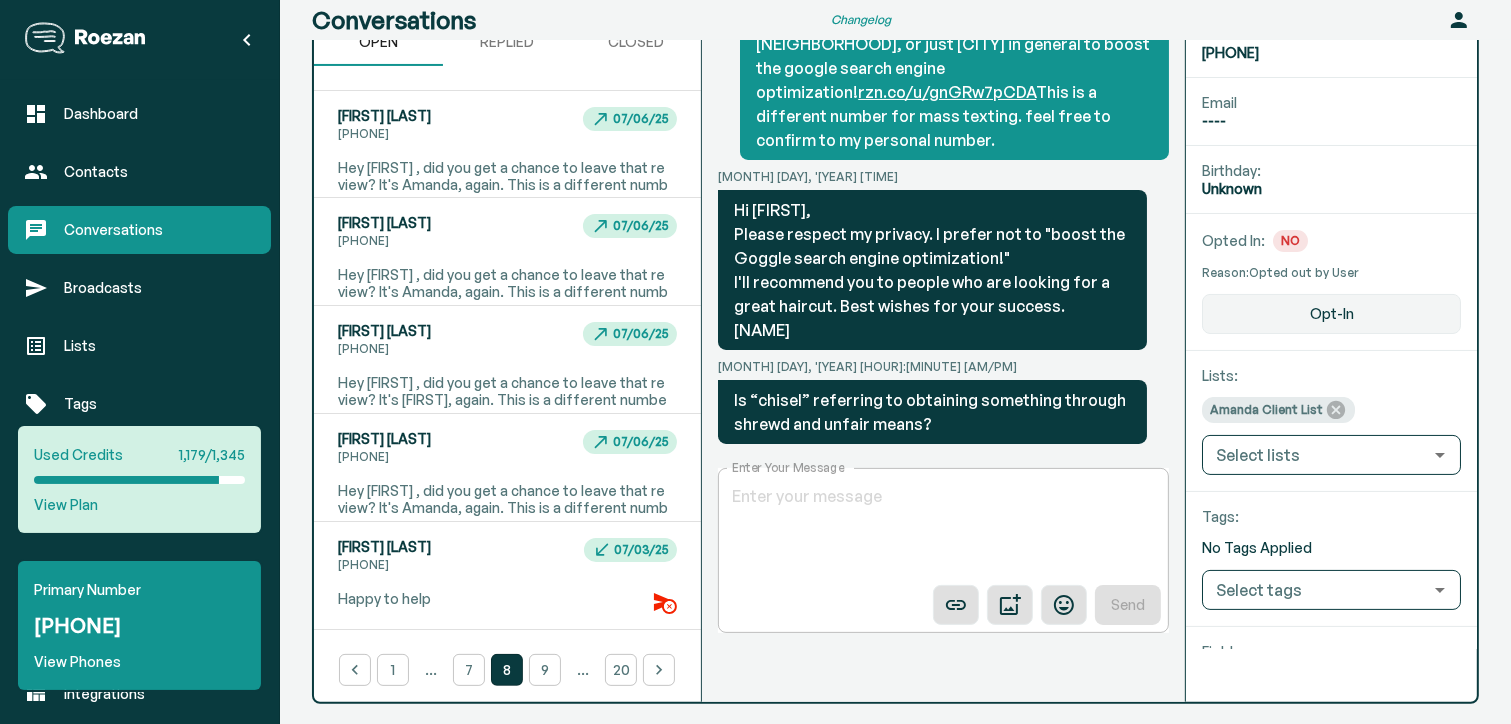 click on "1" at bounding box center (393, 670) 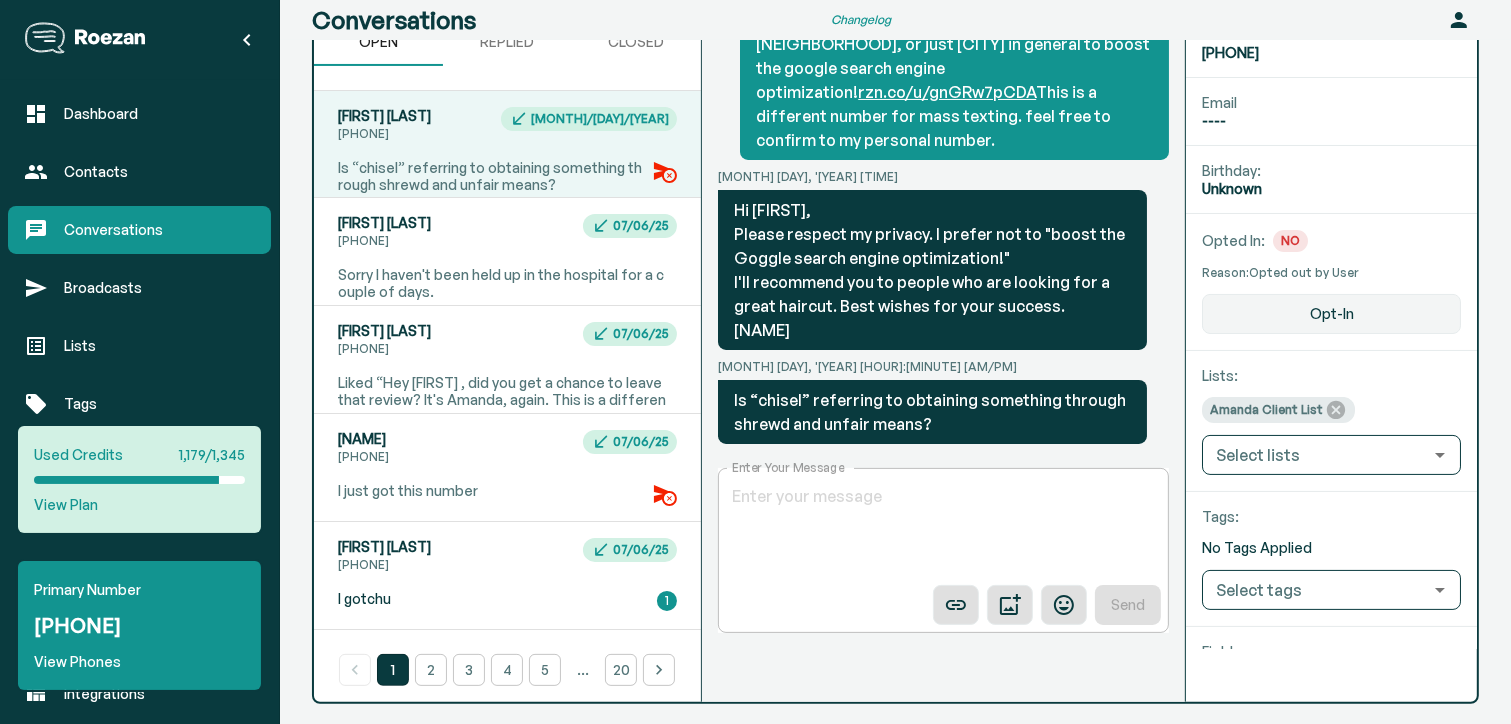 click on "2" at bounding box center (431, 670) 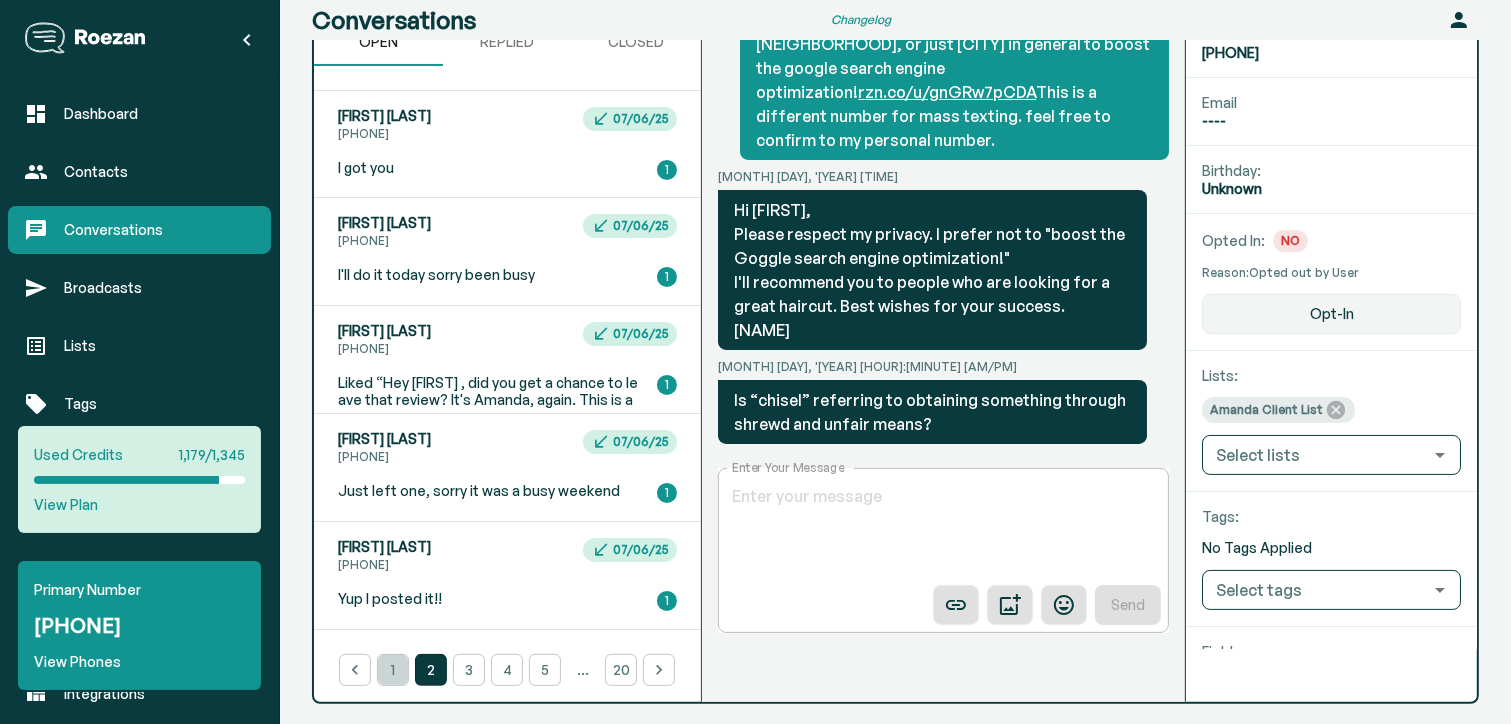 click on "1" at bounding box center [393, 670] 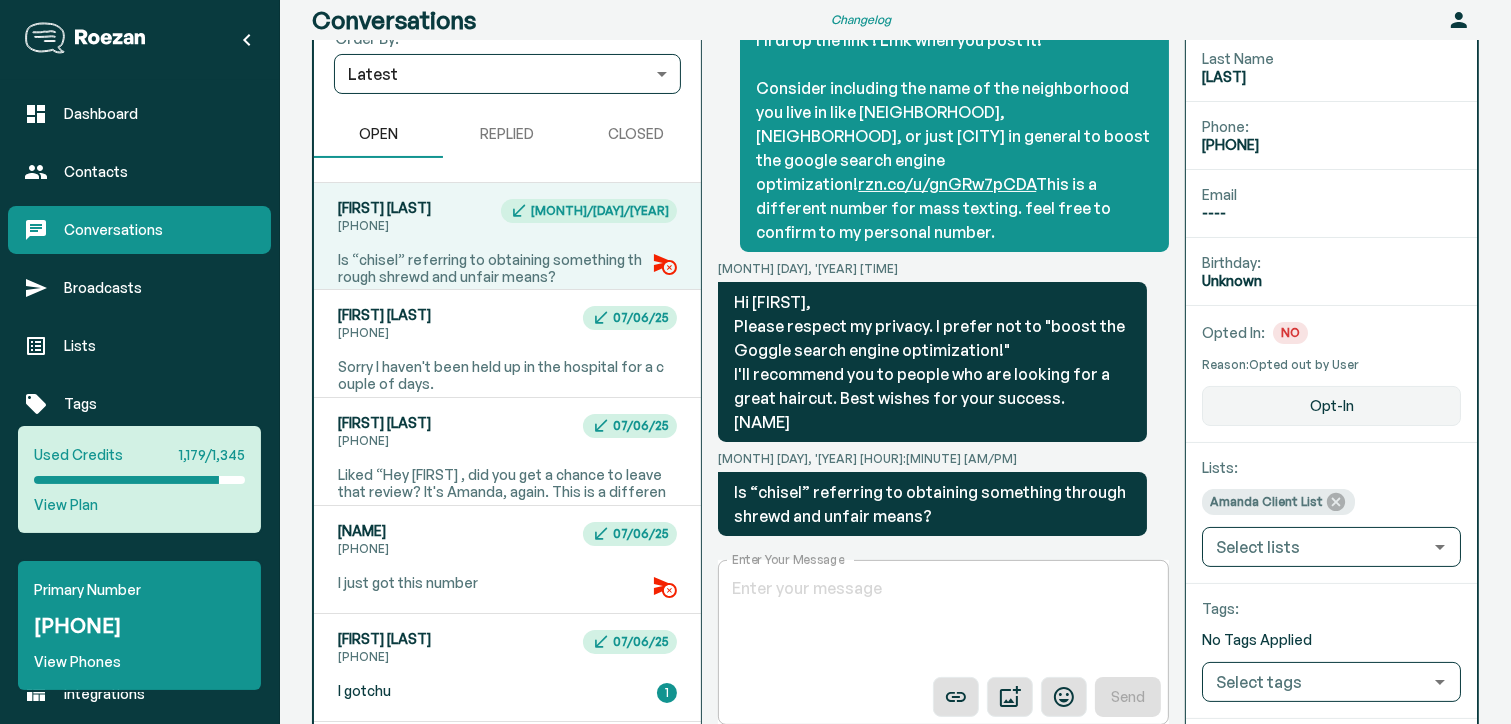 scroll, scrollTop: 177, scrollLeft: 0, axis: vertical 